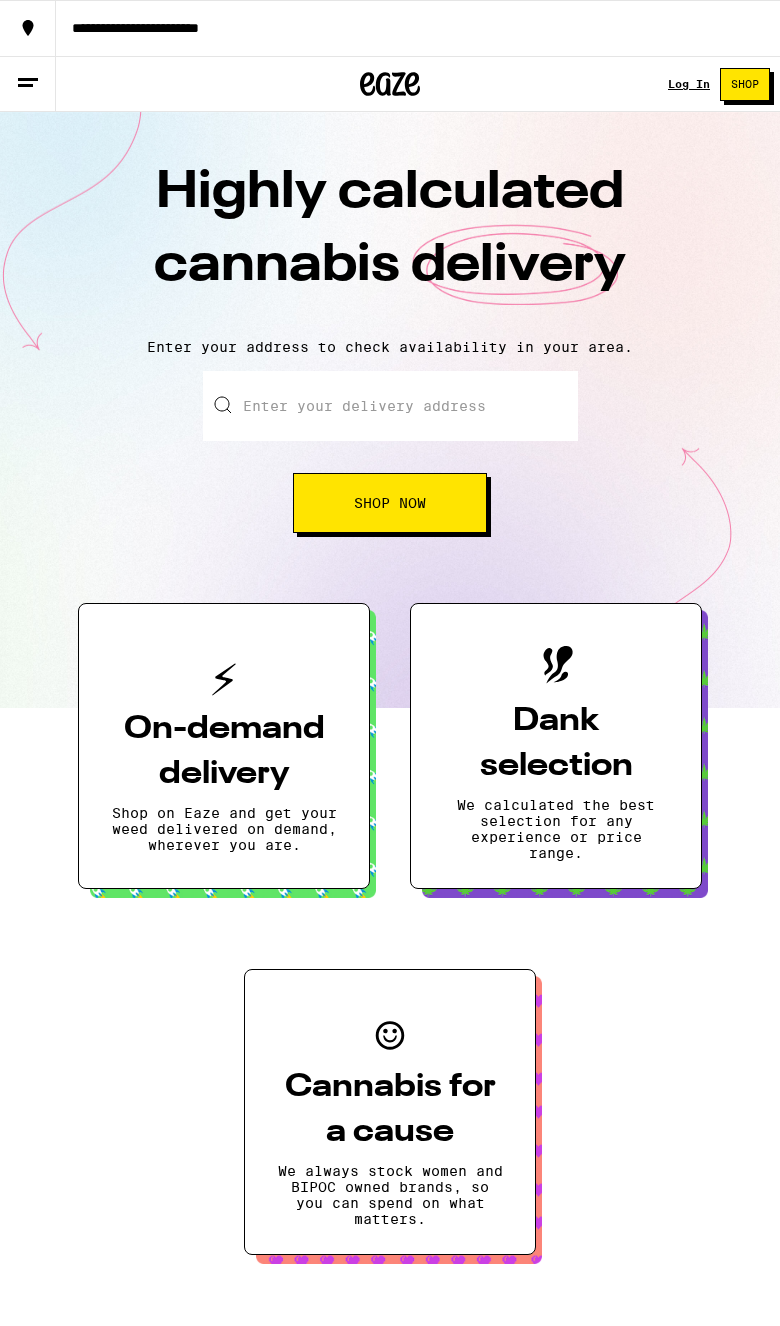 scroll, scrollTop: 0, scrollLeft: 0, axis: both 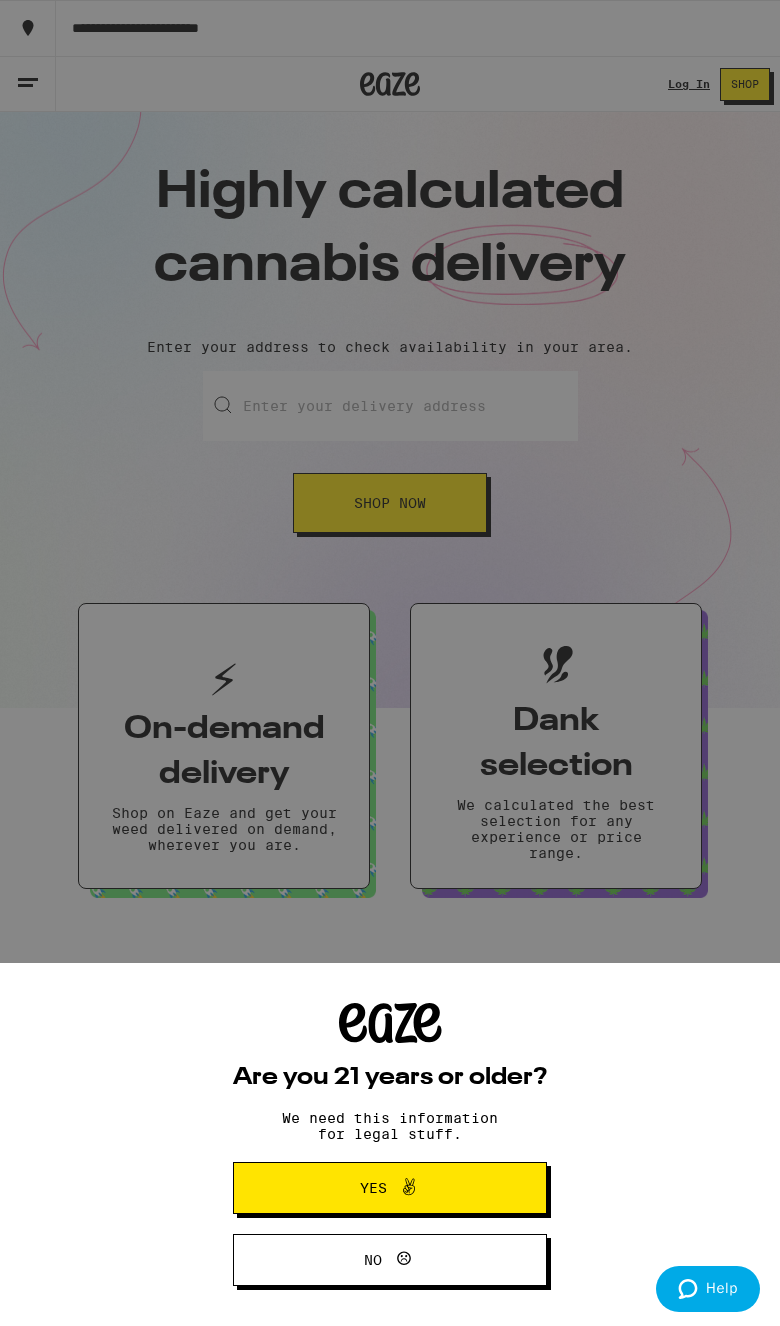 click on "Yes" at bounding box center (390, 1188) 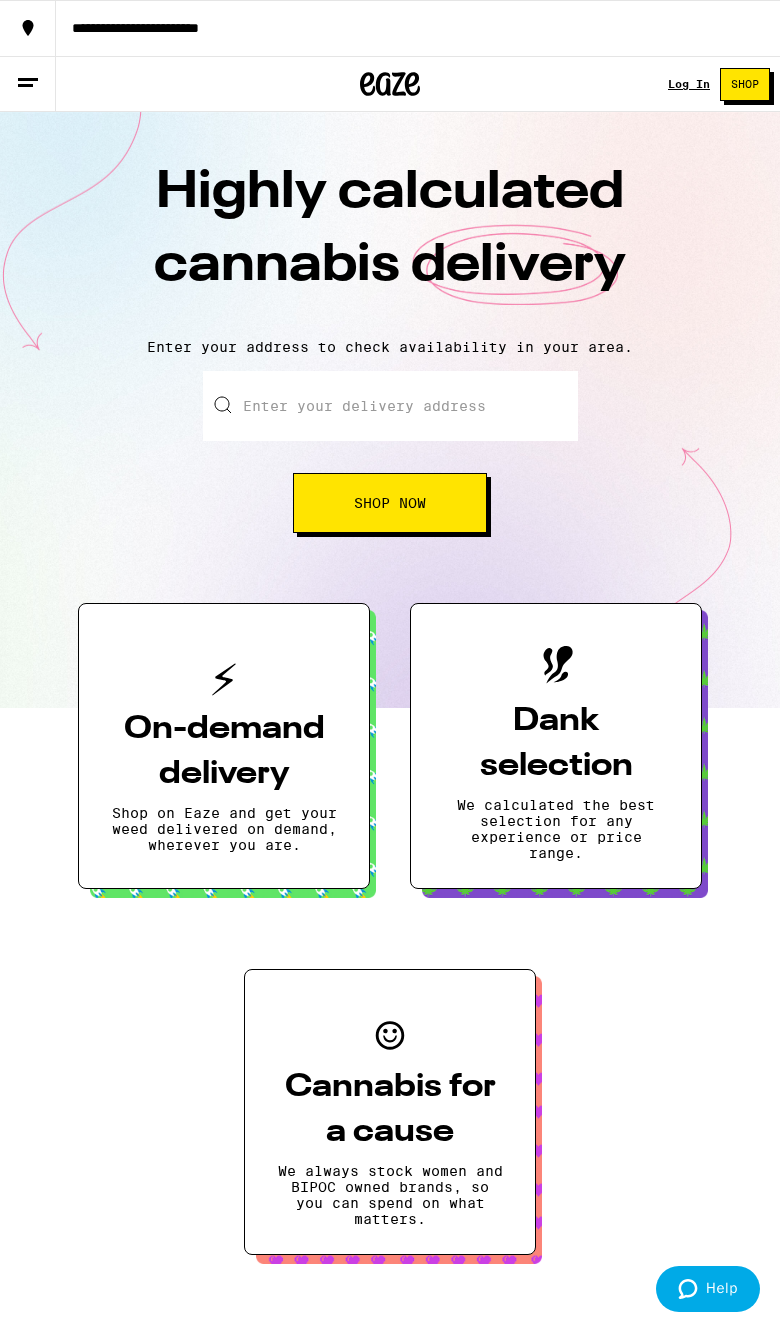 scroll, scrollTop: 0, scrollLeft: 0, axis: both 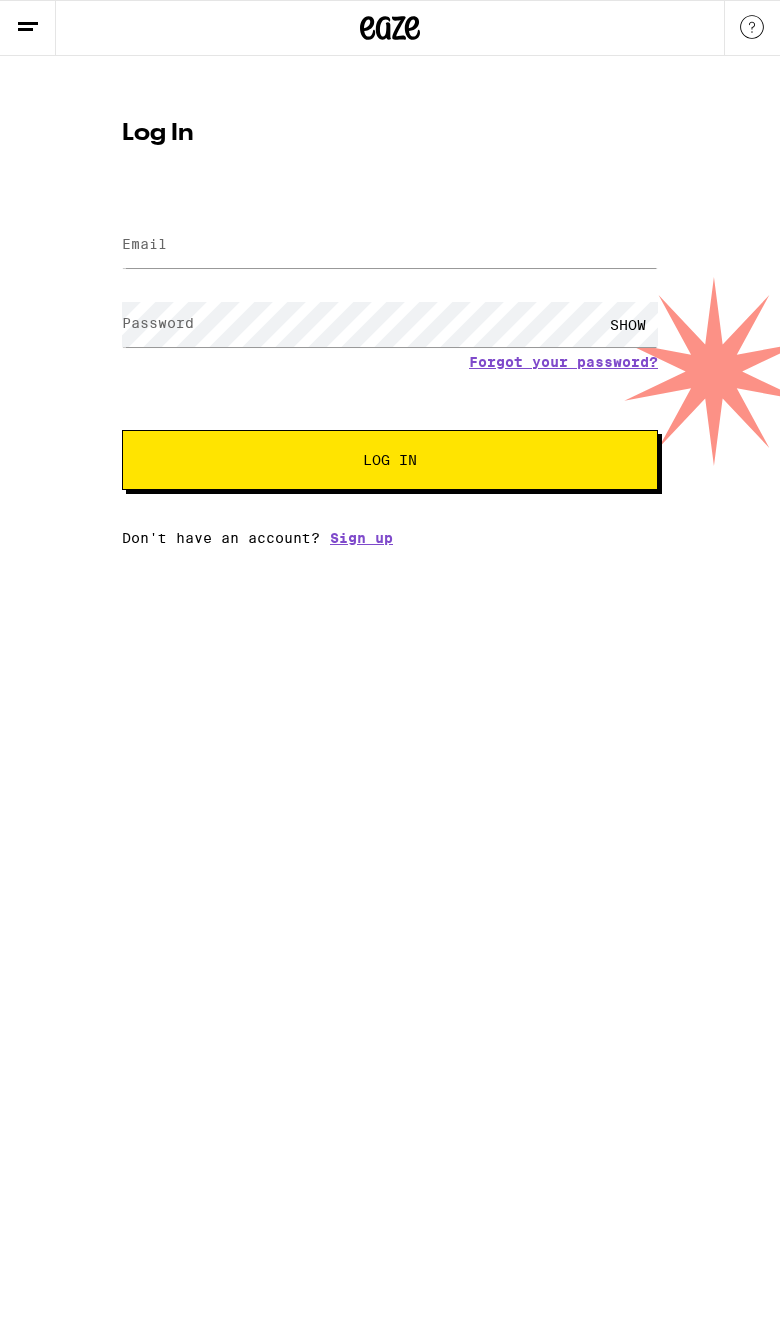 click on "Email Email Password Password SHOW Forgot your password? Log In" at bounding box center (390, 343) 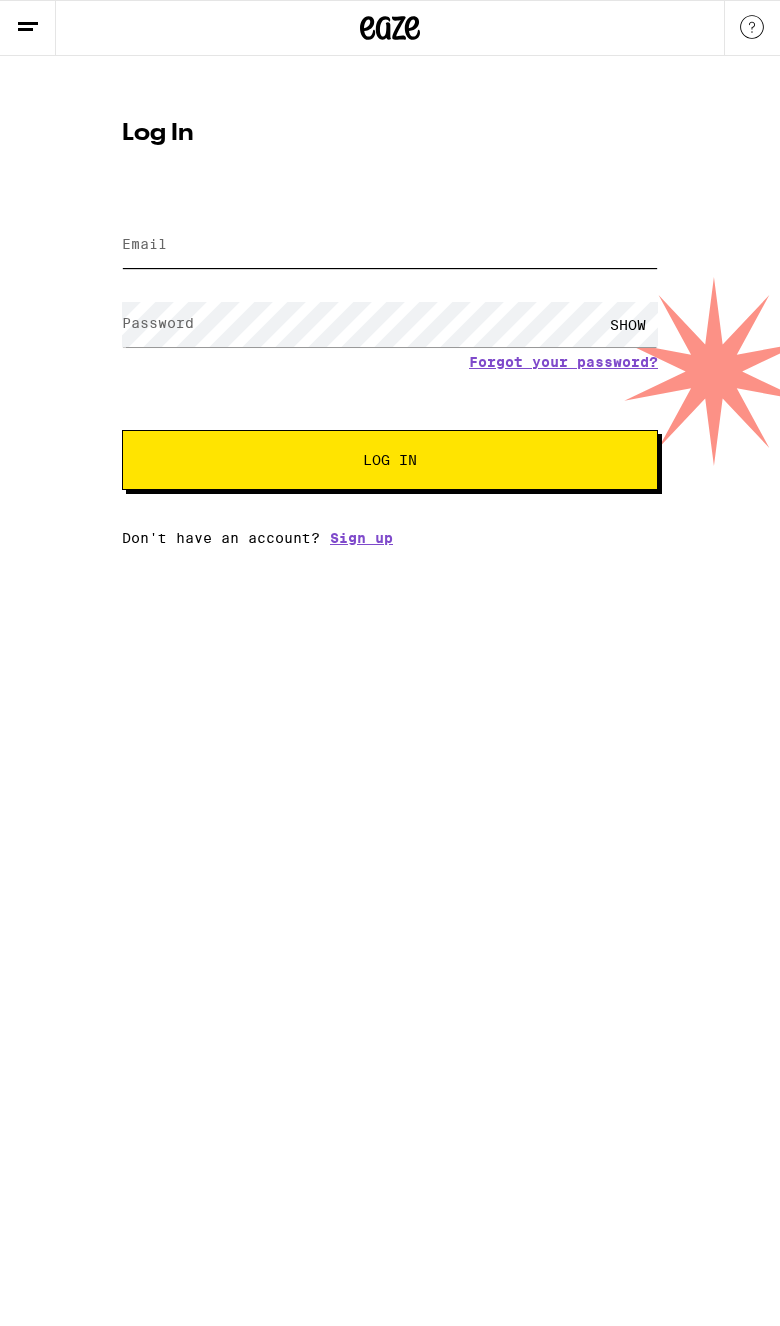 click on "Email" at bounding box center [390, 245] 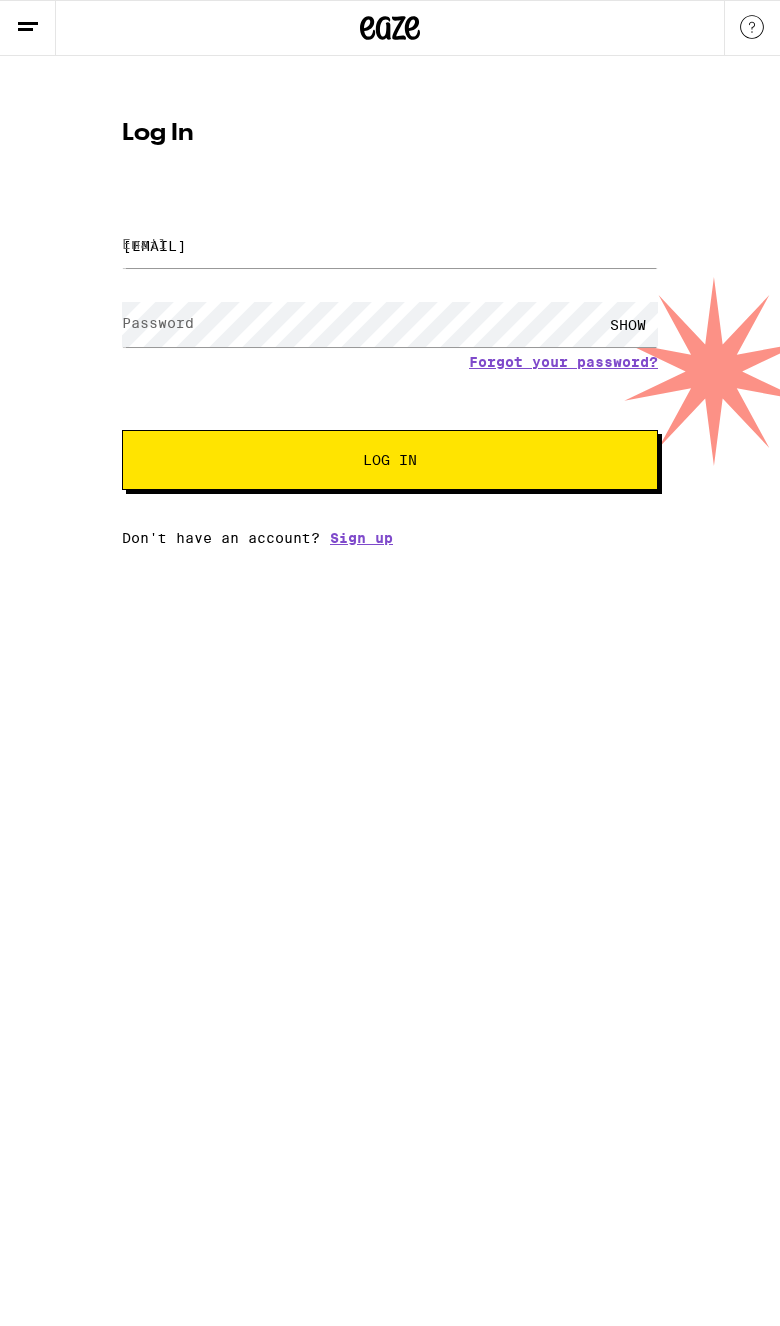 click on "Log In" at bounding box center (390, 460) 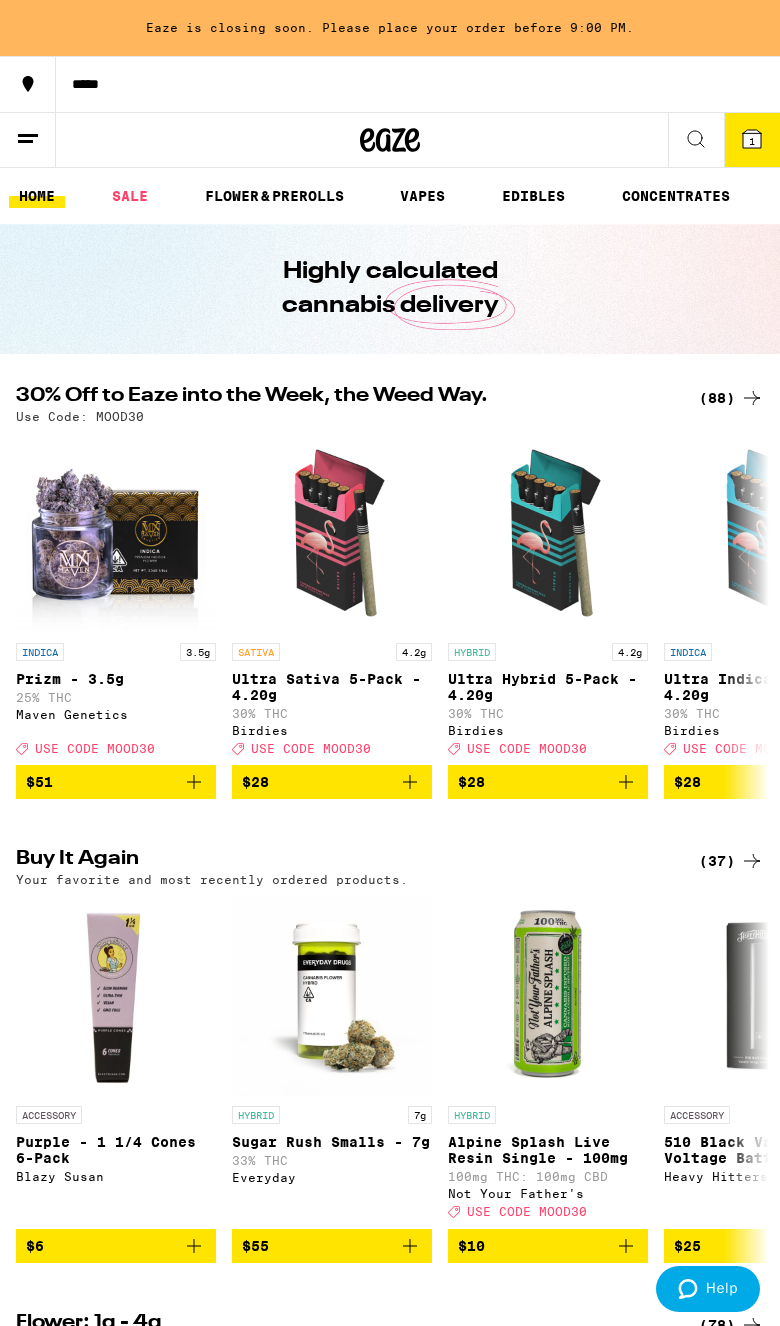 scroll, scrollTop: 0, scrollLeft: 0, axis: both 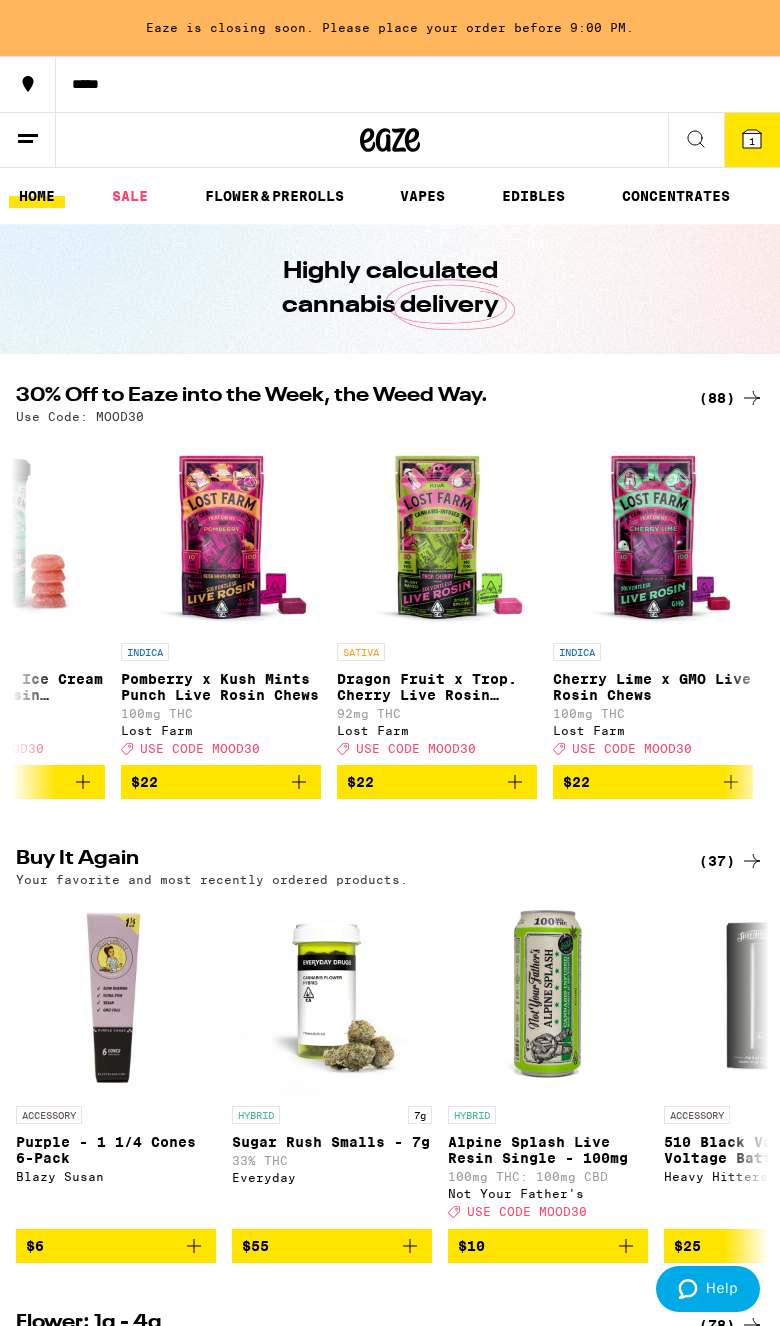 click on "(88)" at bounding box center (731, 398) 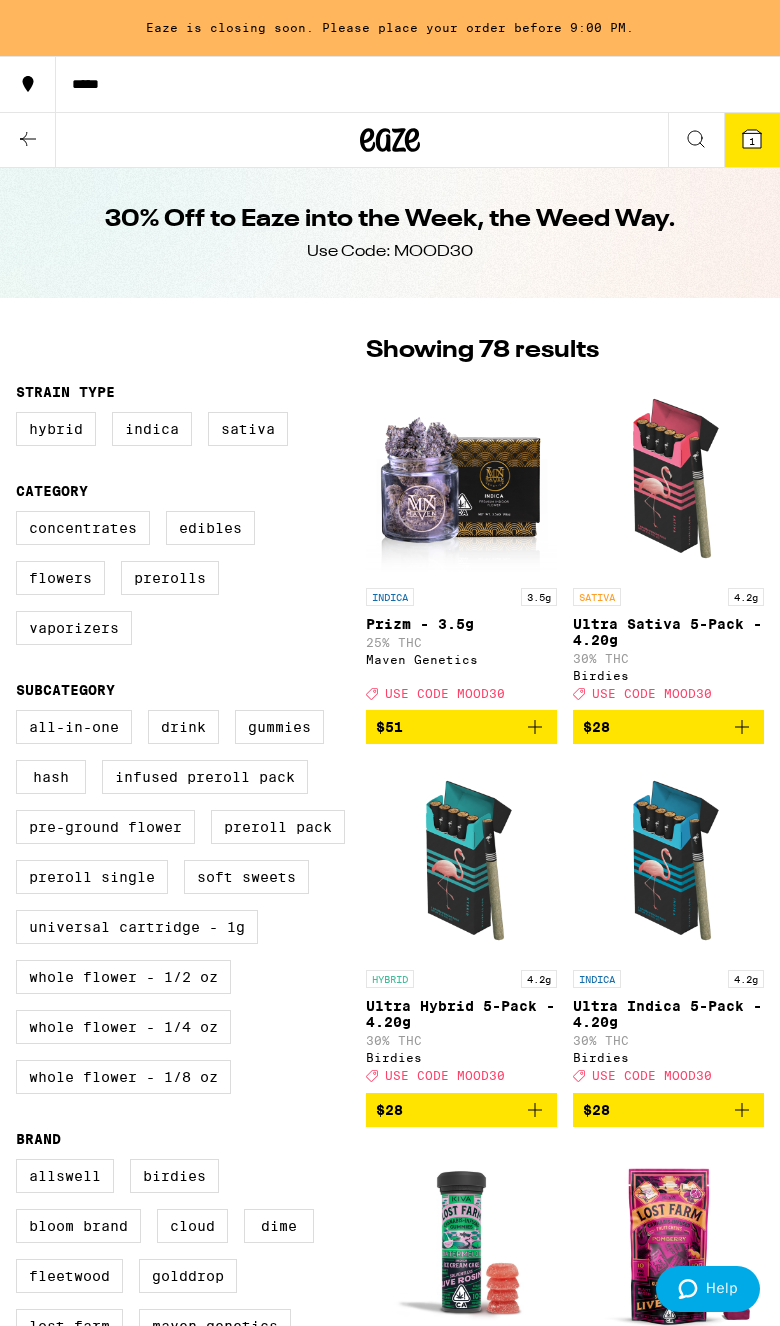 click on "$28" at bounding box center (461, 1110) 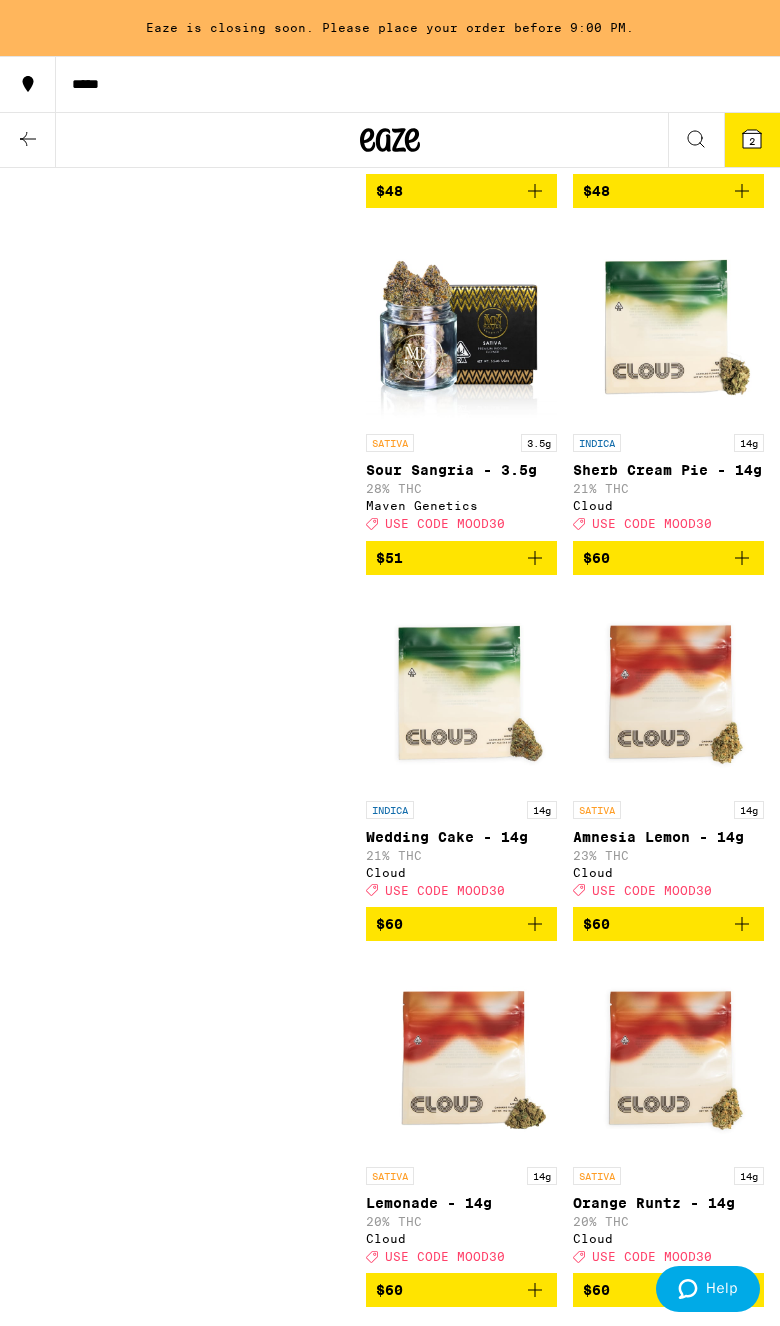 scroll, scrollTop: 13436, scrollLeft: 0, axis: vertical 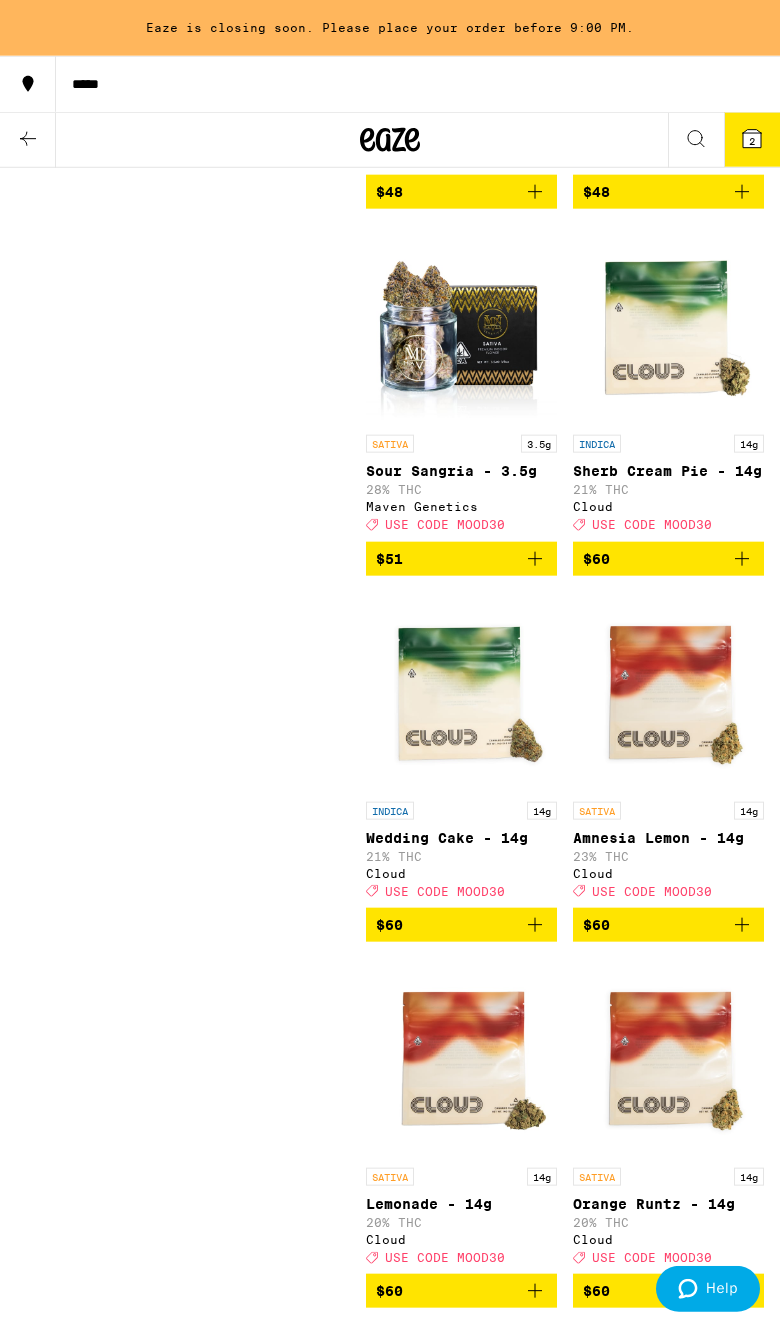 click 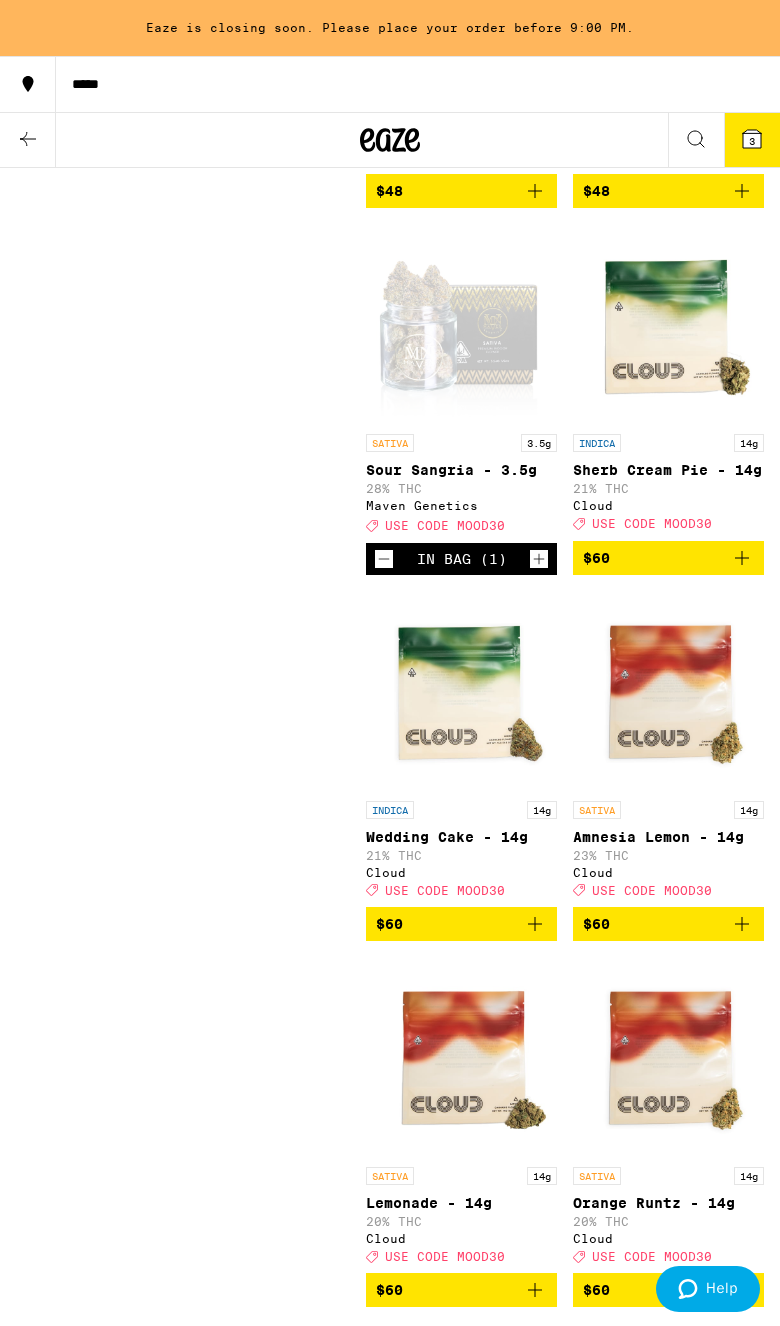 click on "3" at bounding box center [752, 141] 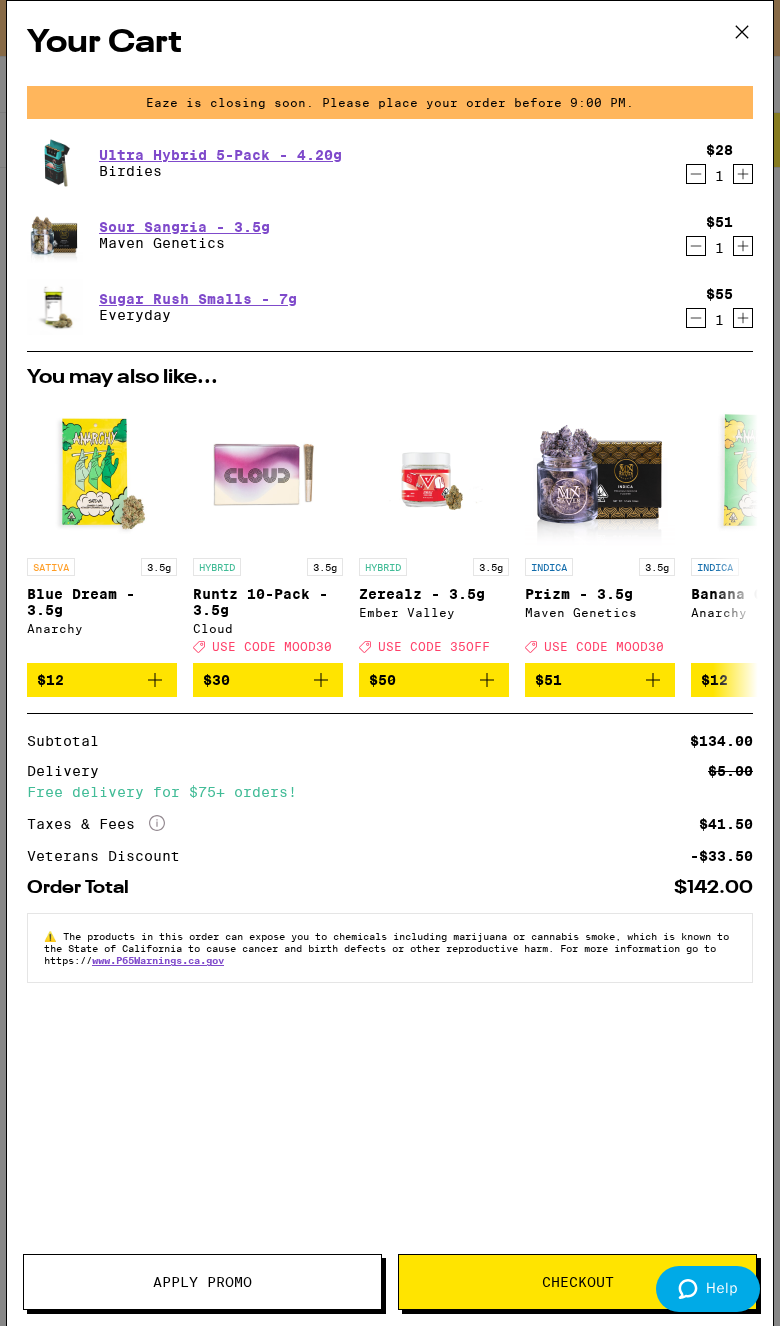 click on "1" at bounding box center (719, 320) 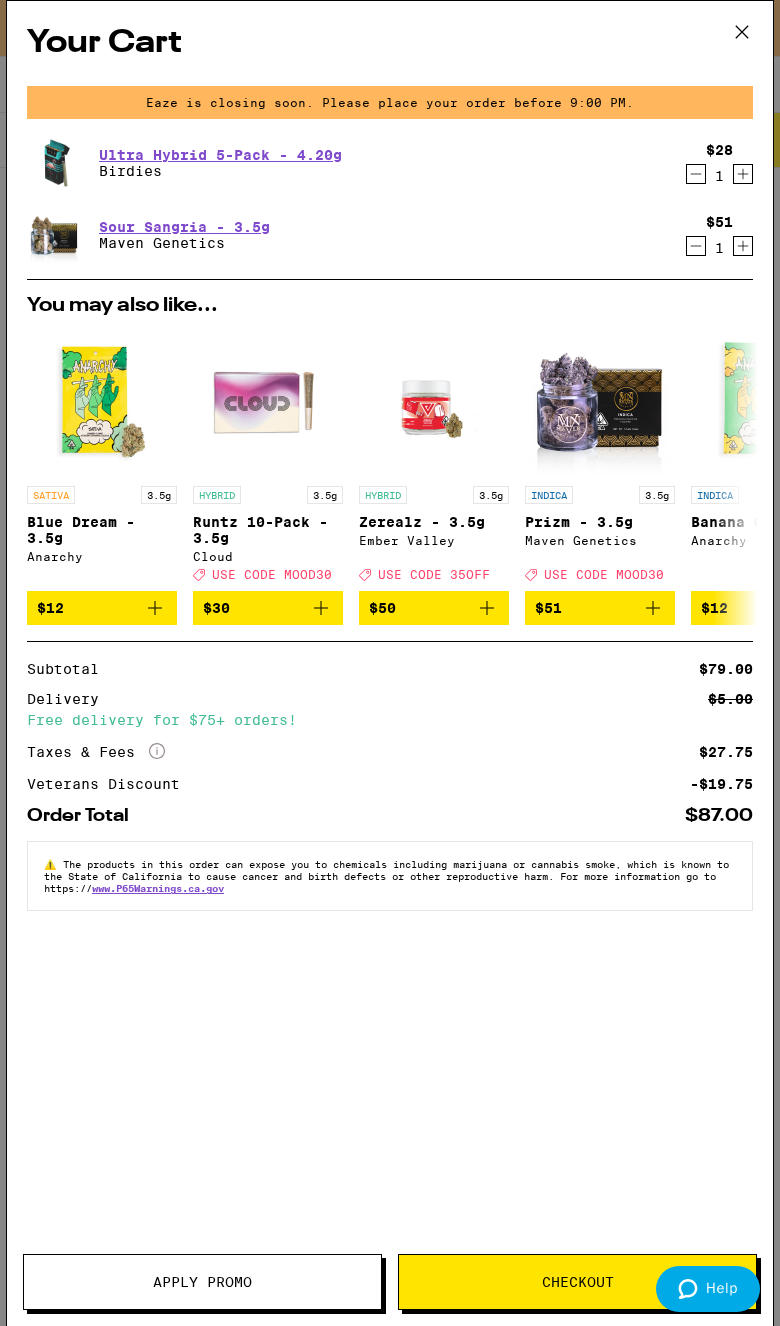 click at bounding box center [742, 33] 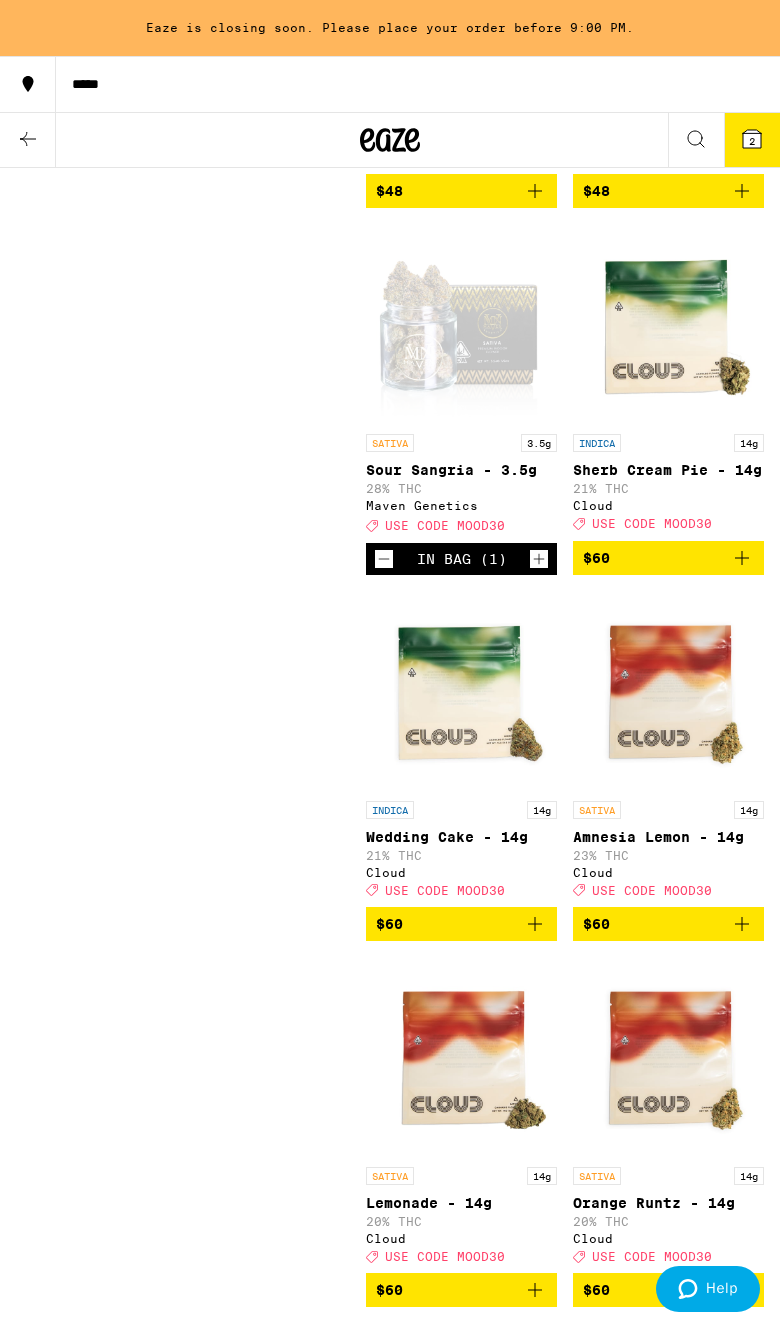 click on "2" at bounding box center (752, 141) 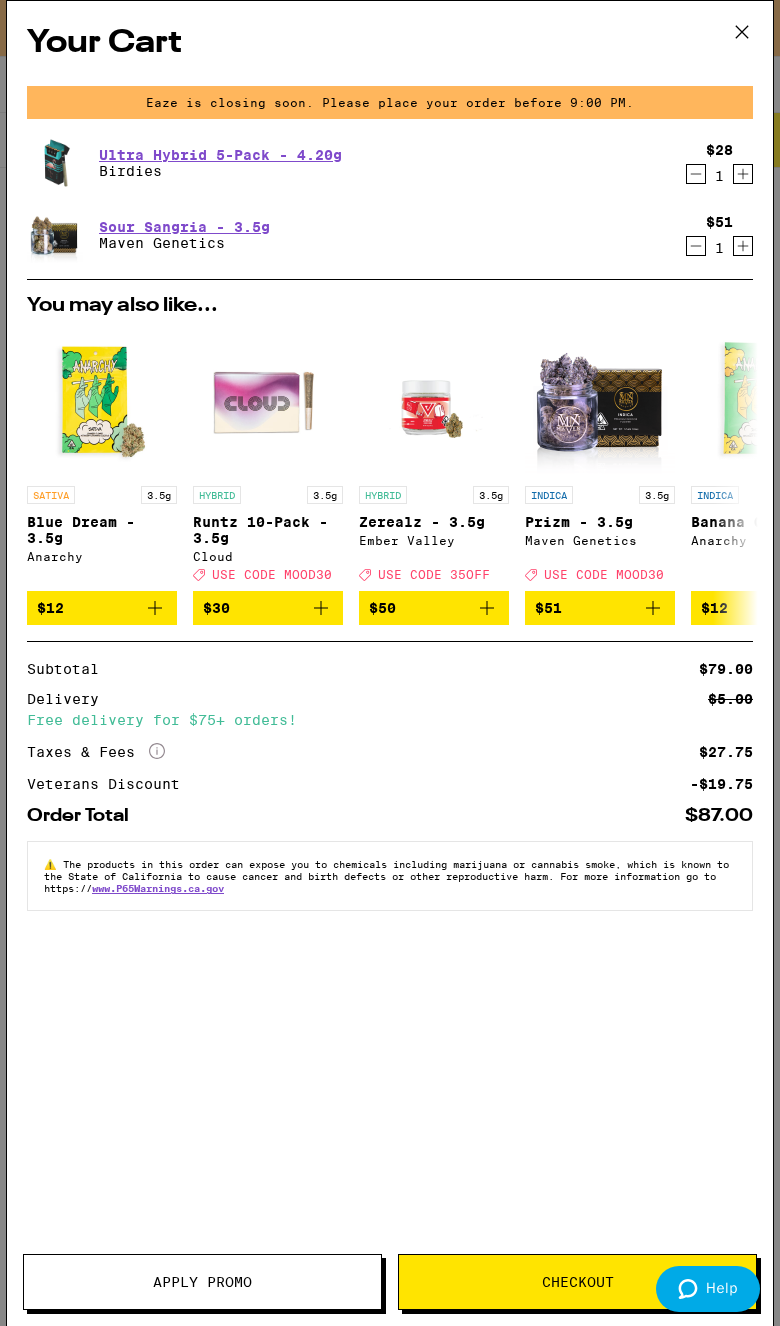 click on "Apply Promo" at bounding box center (202, 1282) 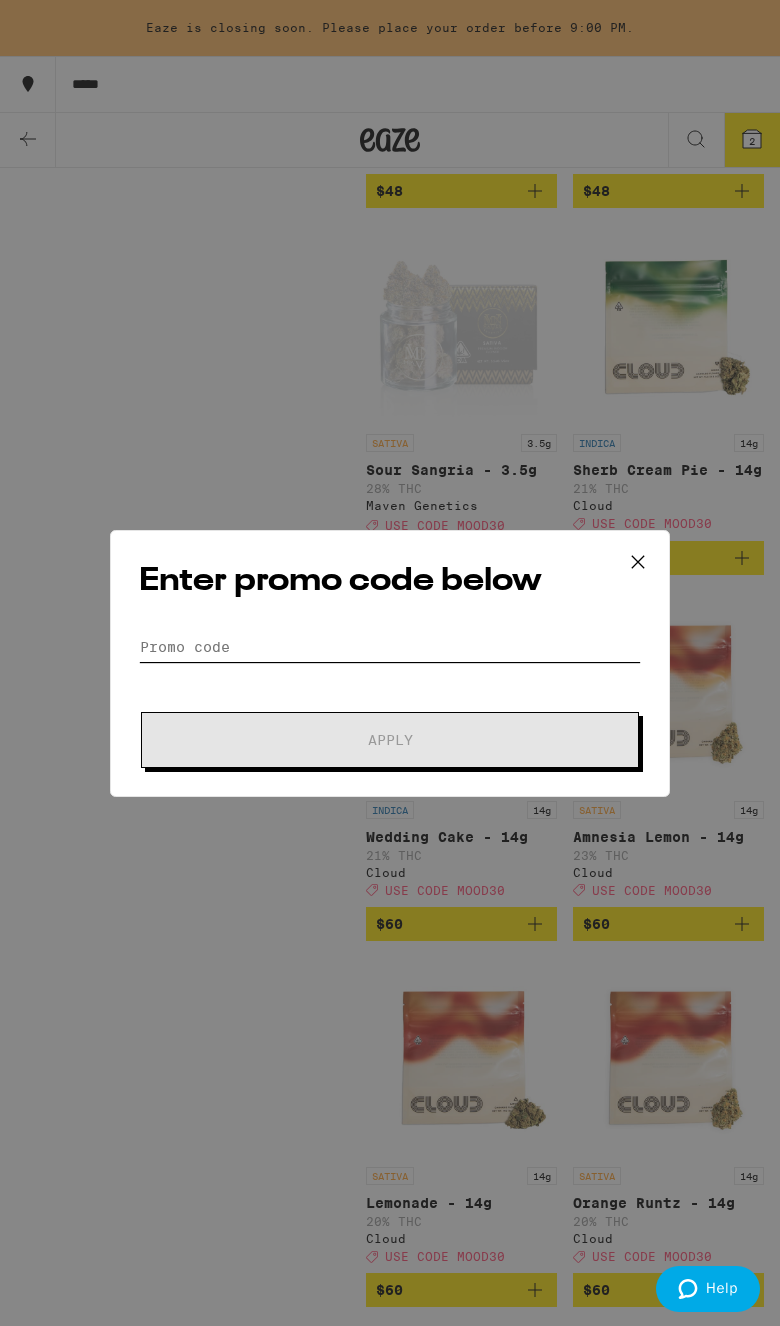 click on "Promo Code" at bounding box center [390, 647] 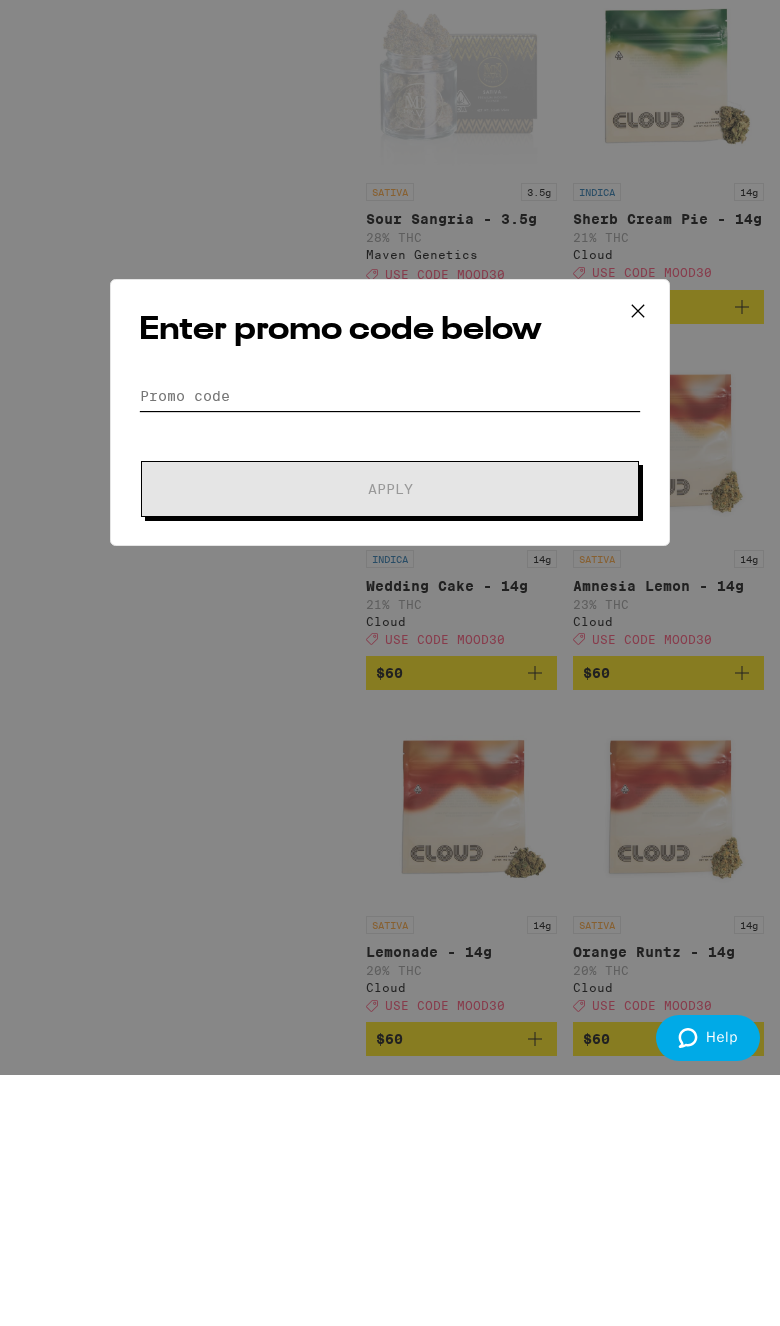 scroll, scrollTop: 13436, scrollLeft: 0, axis: vertical 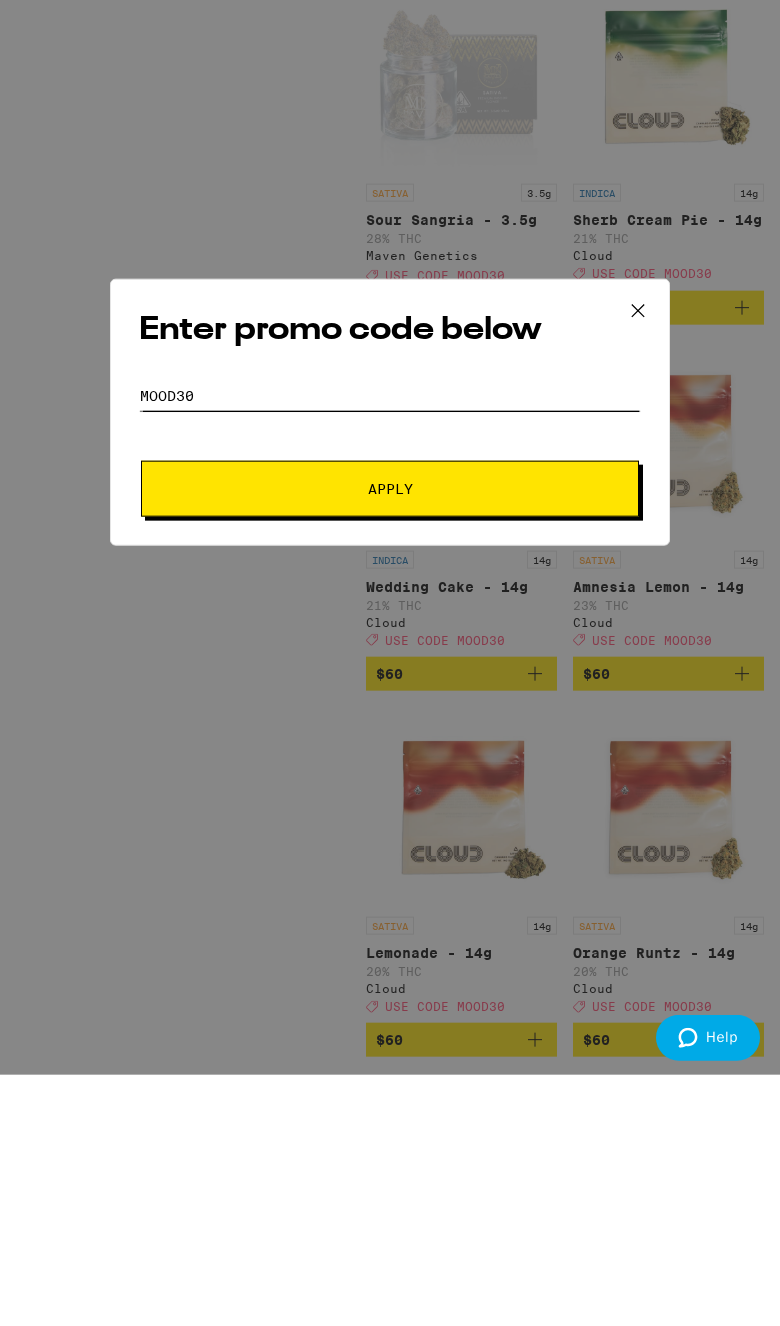 type on "Mood30" 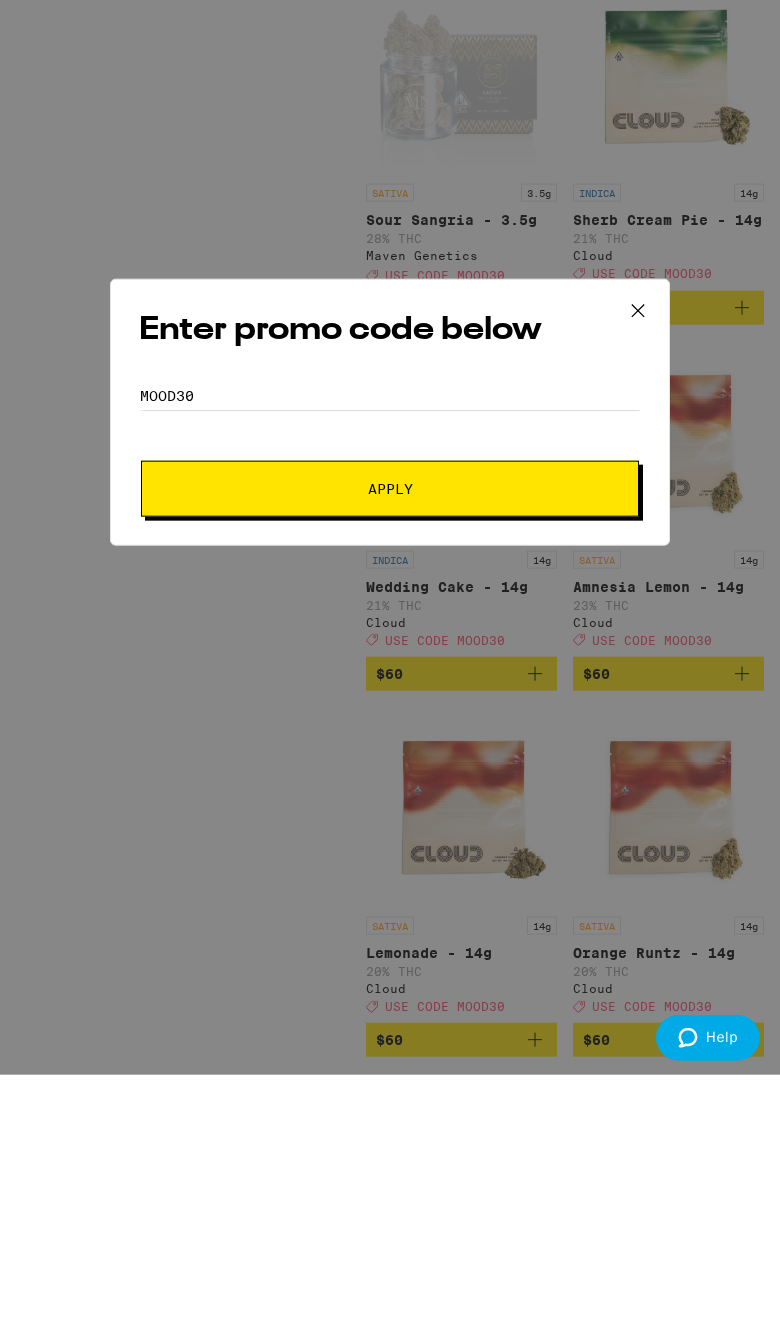 click on "Apply" at bounding box center (390, 740) 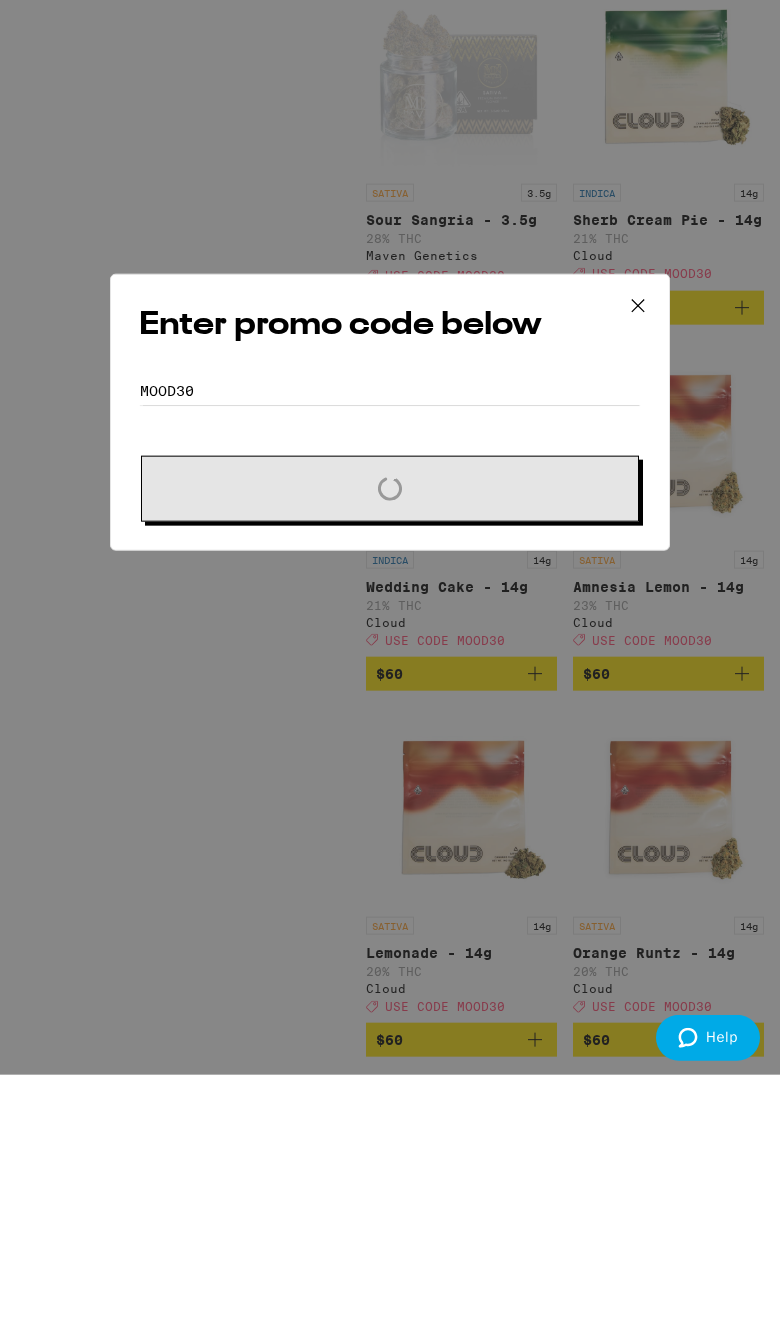 scroll, scrollTop: 13688, scrollLeft: 0, axis: vertical 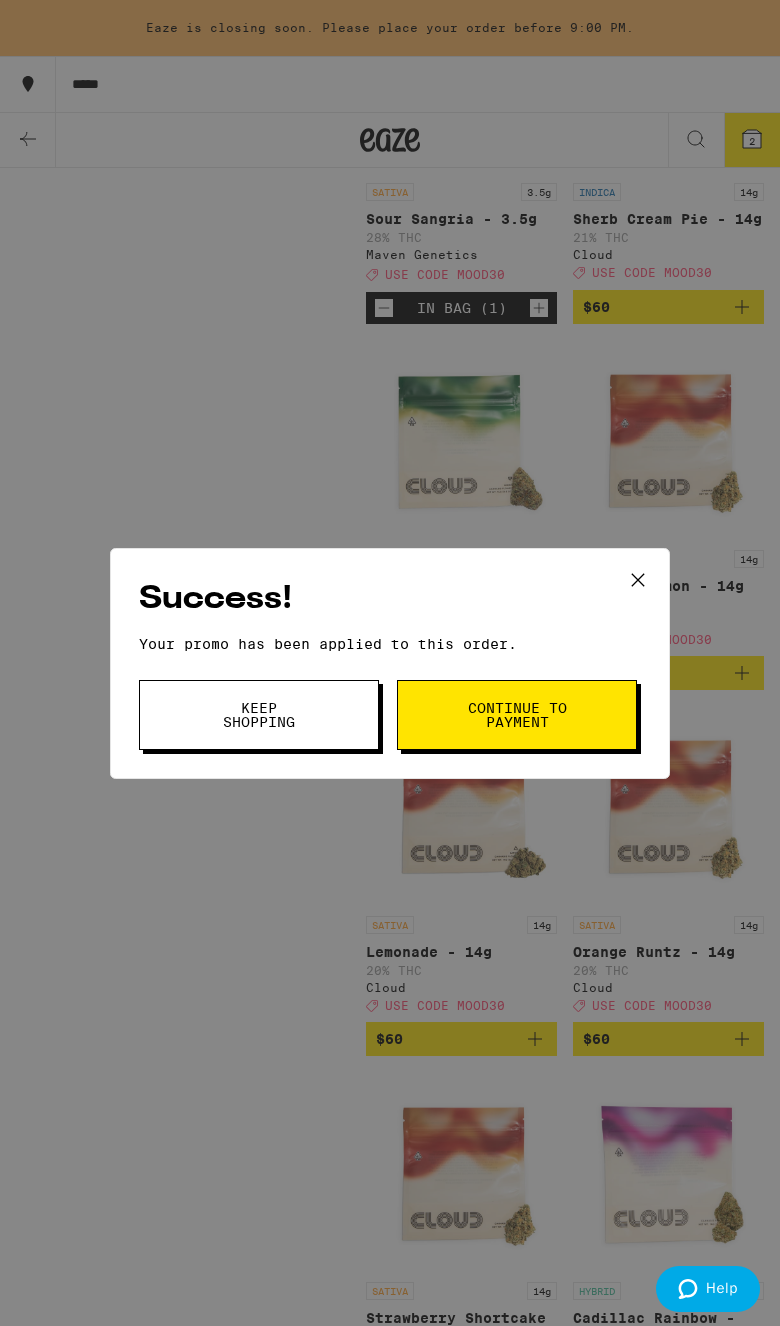 click on "Continue to payment" at bounding box center (517, 715) 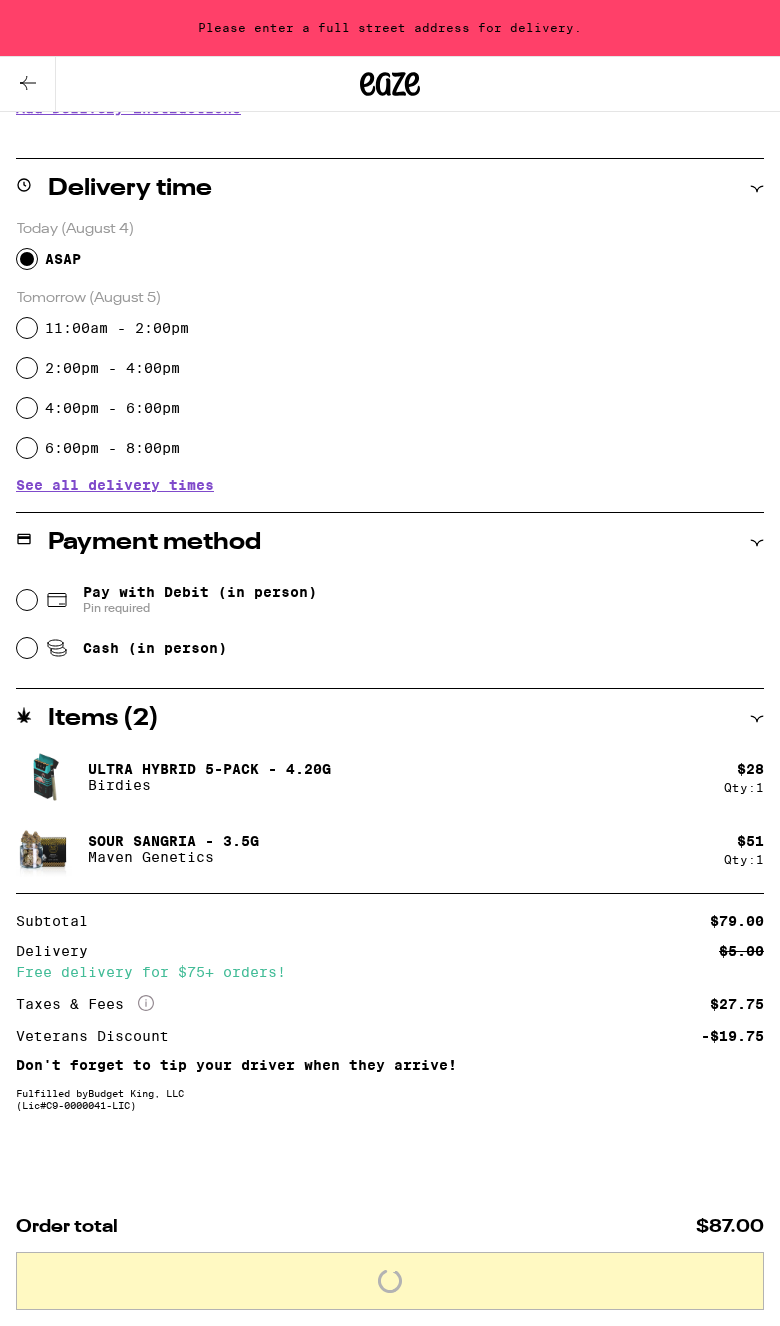 scroll, scrollTop: 0, scrollLeft: 0, axis: both 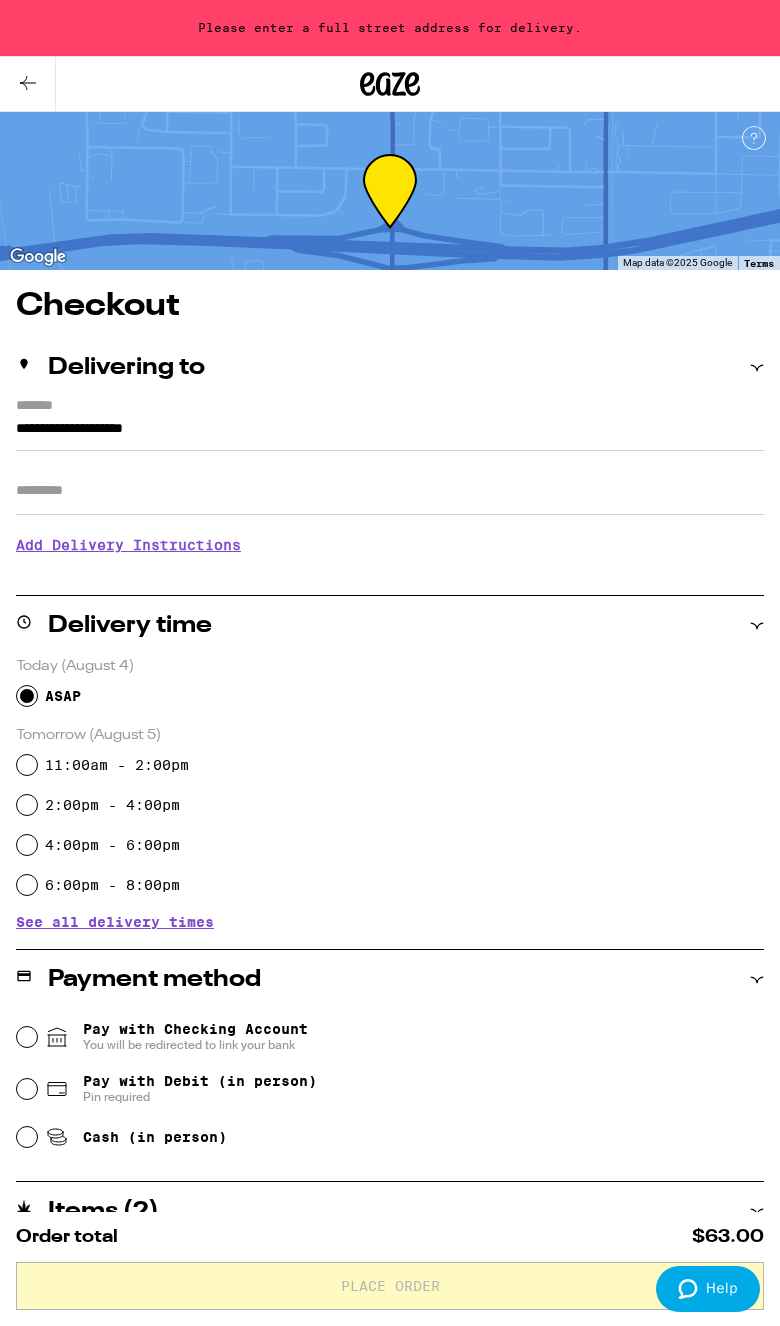click on "**********" at bounding box center (390, 434) 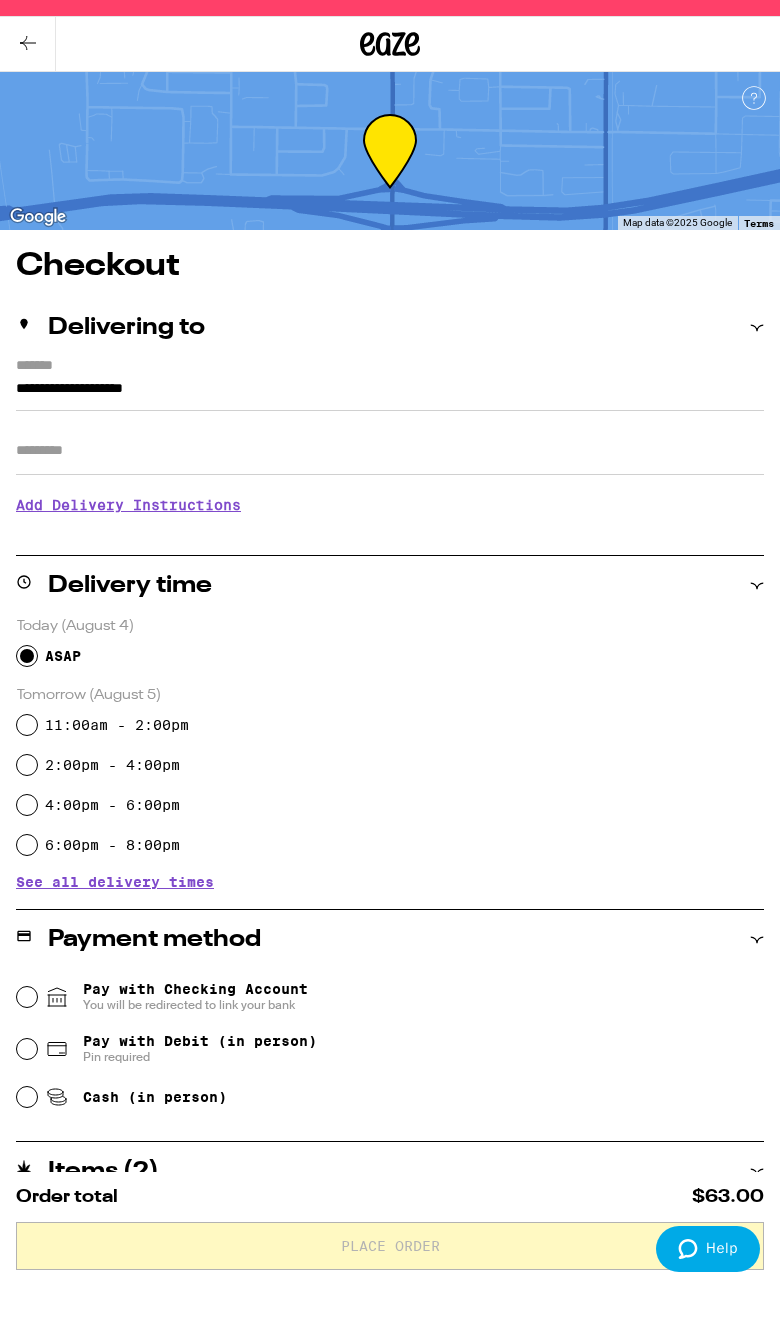 scroll, scrollTop: 0, scrollLeft: 0, axis: both 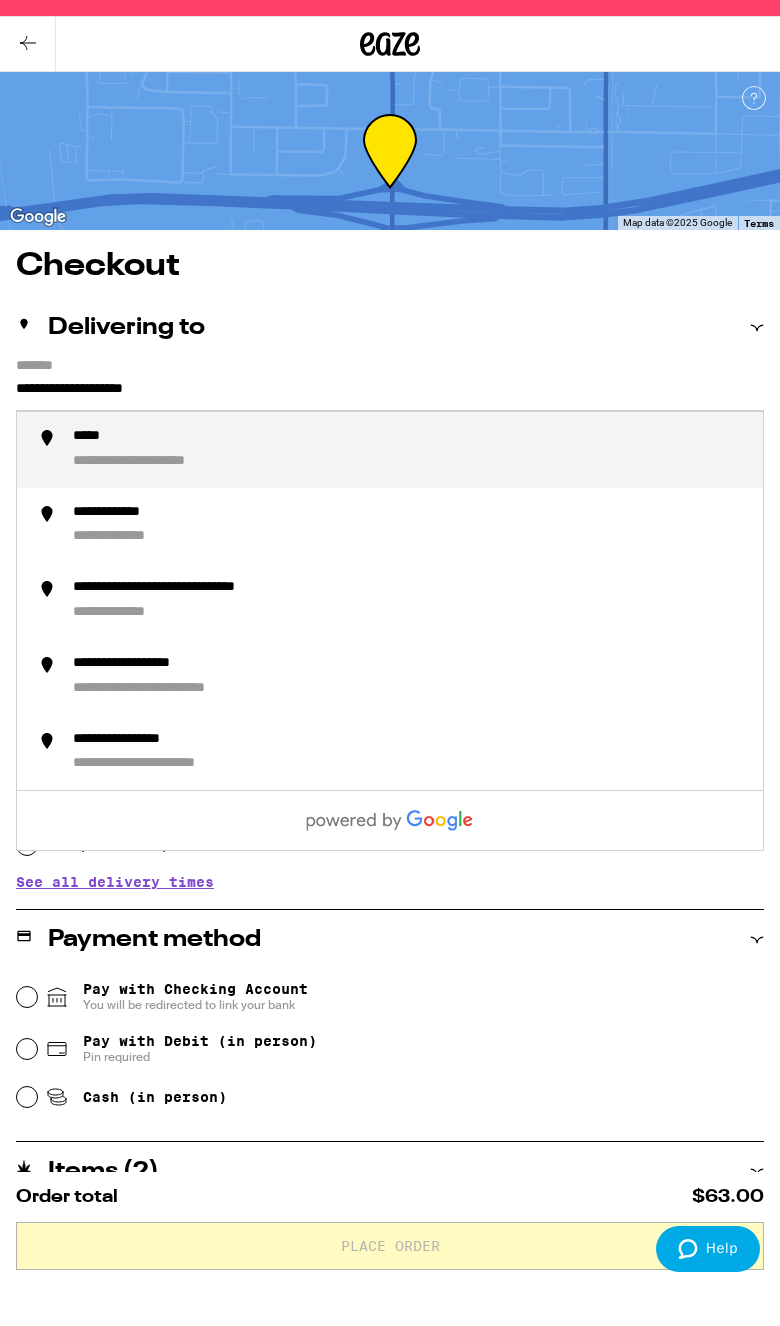 click on "**********" at bounding box center (390, 434) 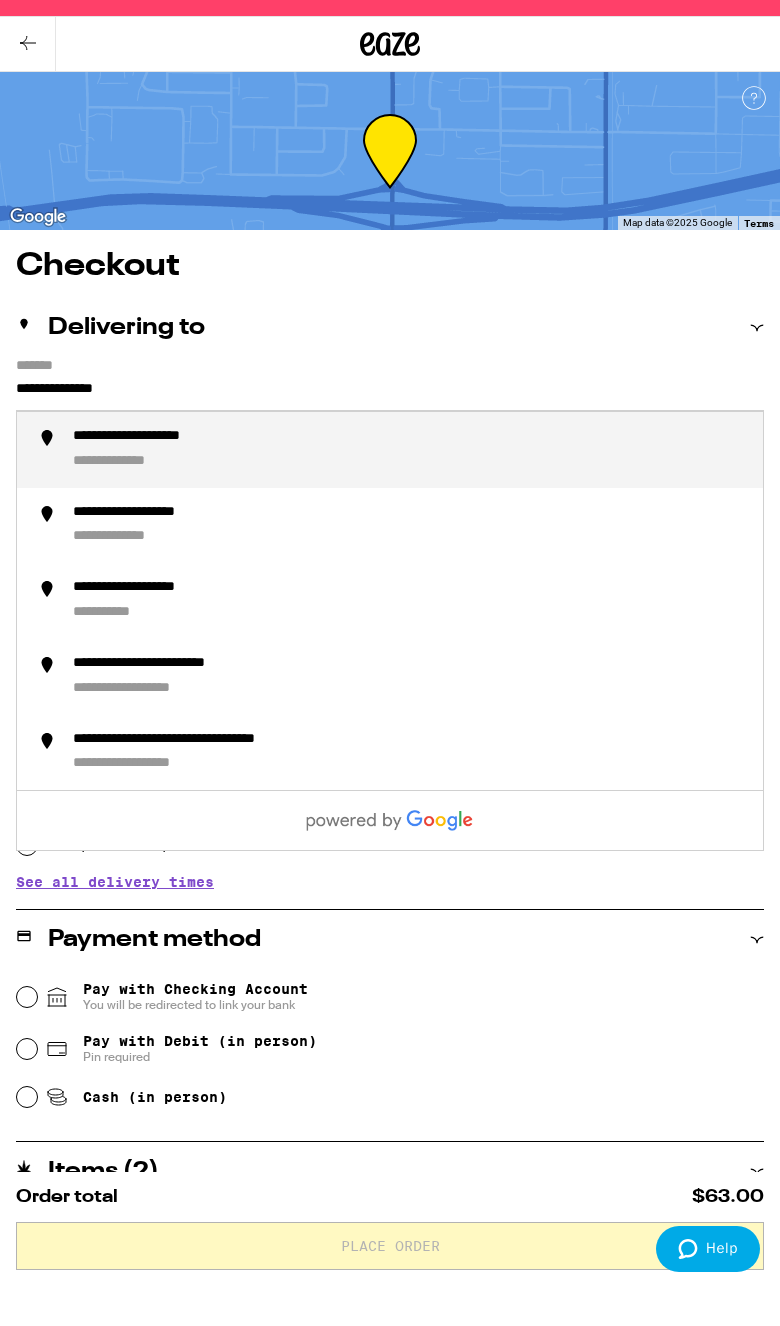 click on "**********" at bounding box center (168, 477) 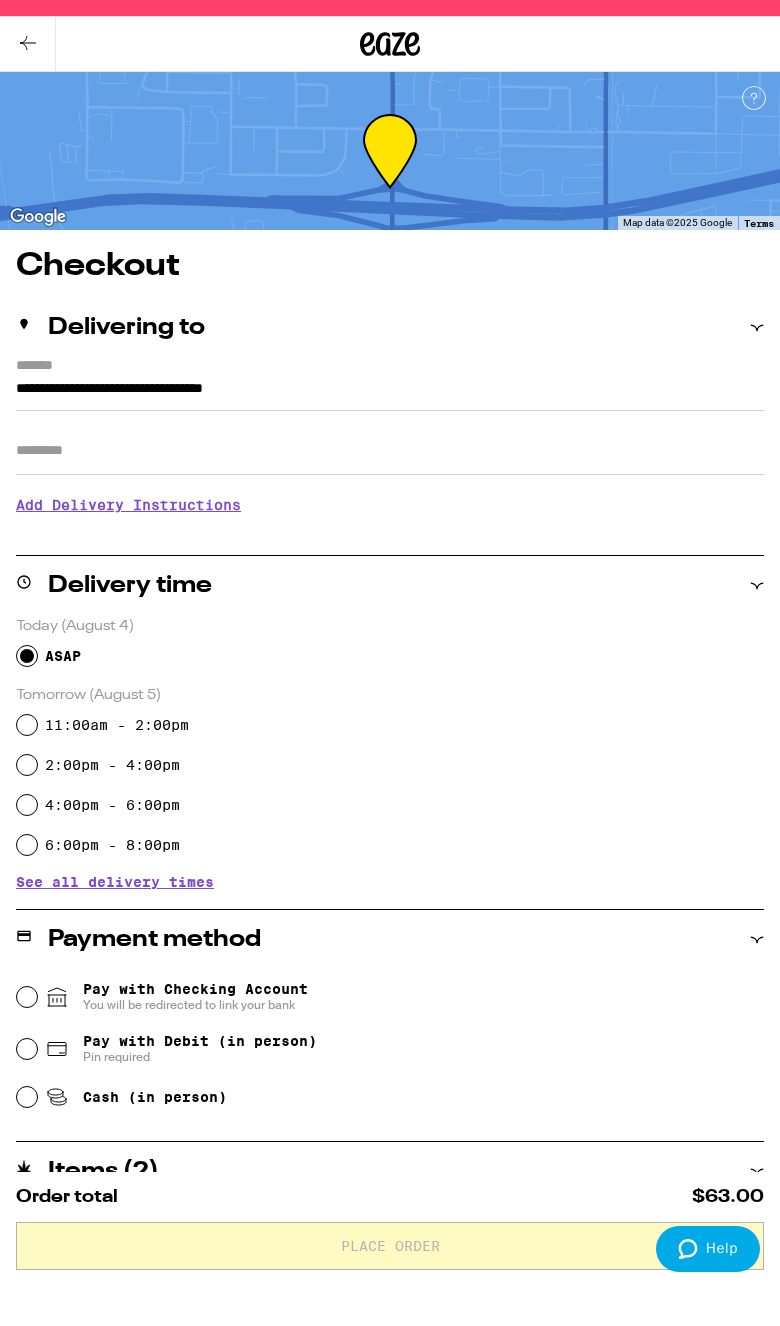 type on "**********" 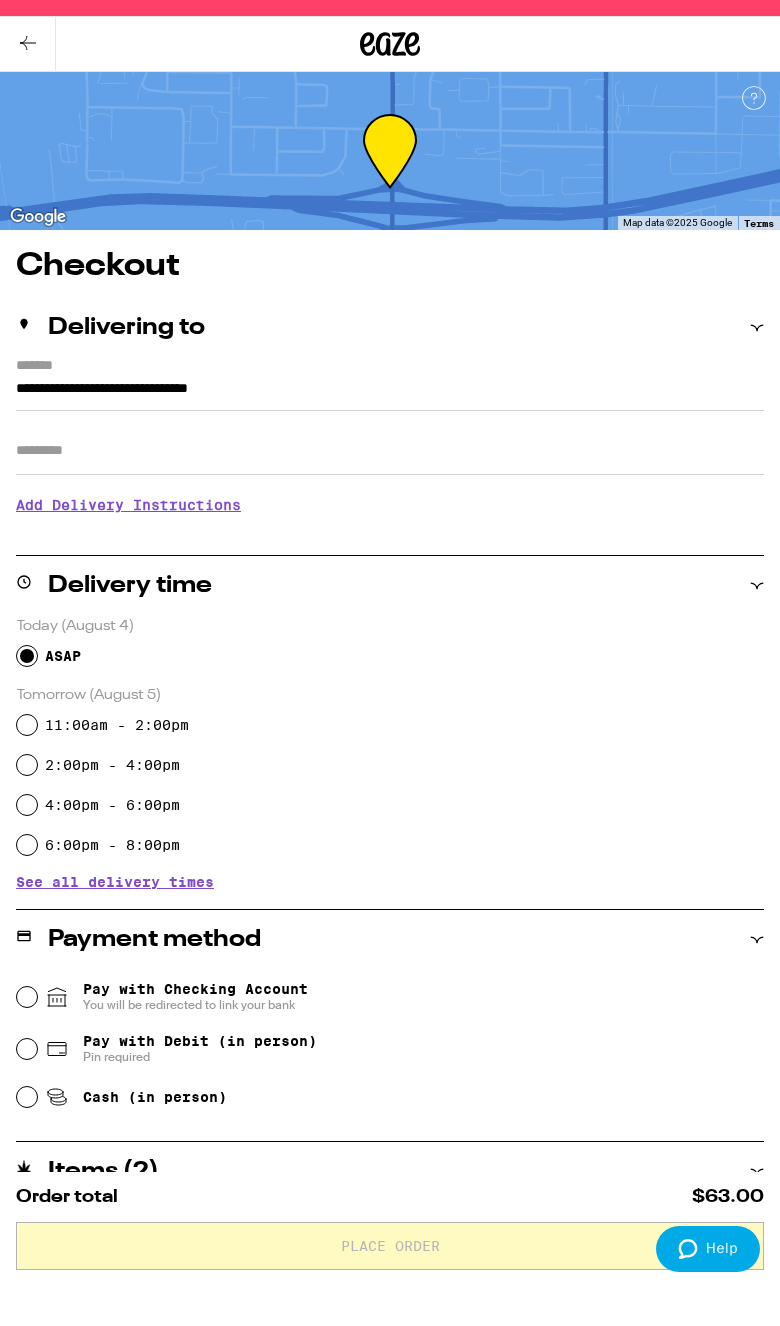 scroll, scrollTop: 40, scrollLeft: 0, axis: vertical 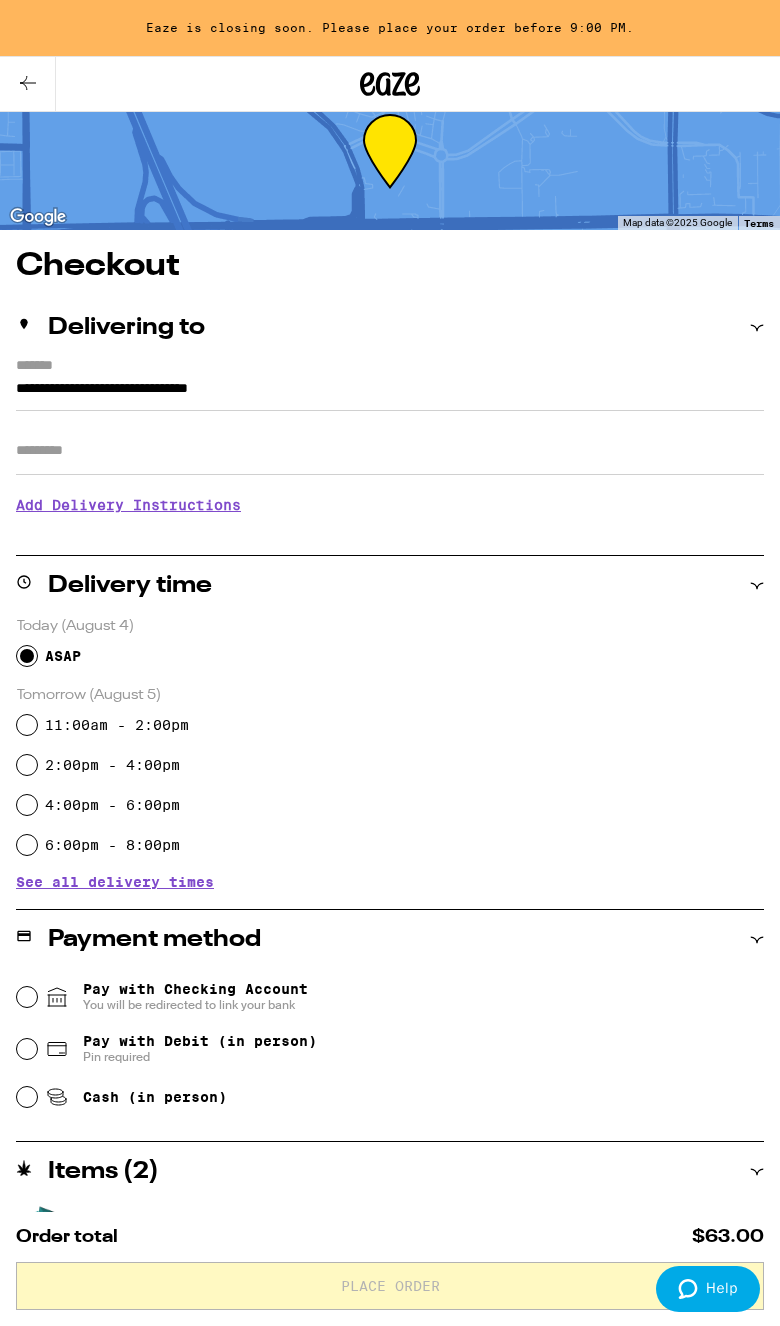 click on "Apt/Suite" at bounding box center [390, 451] 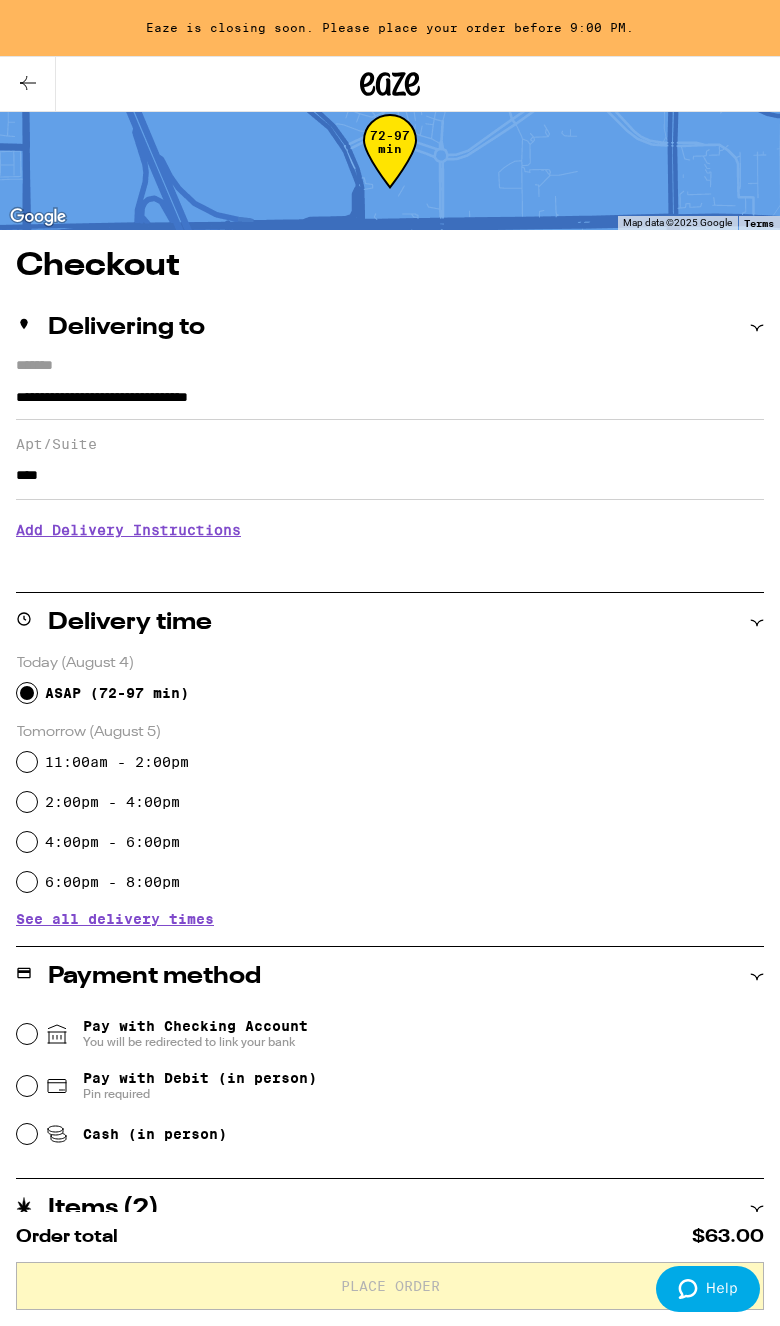 type on "****" 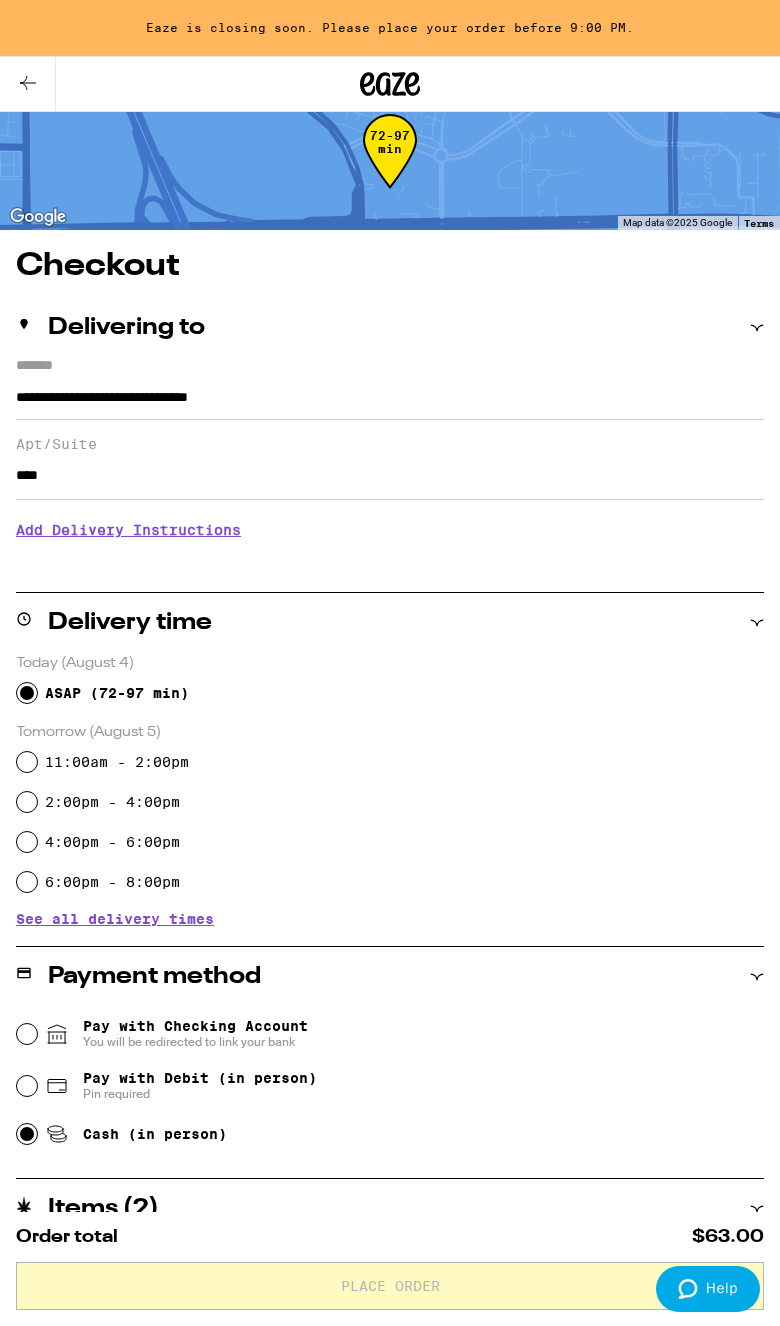 radio on "true" 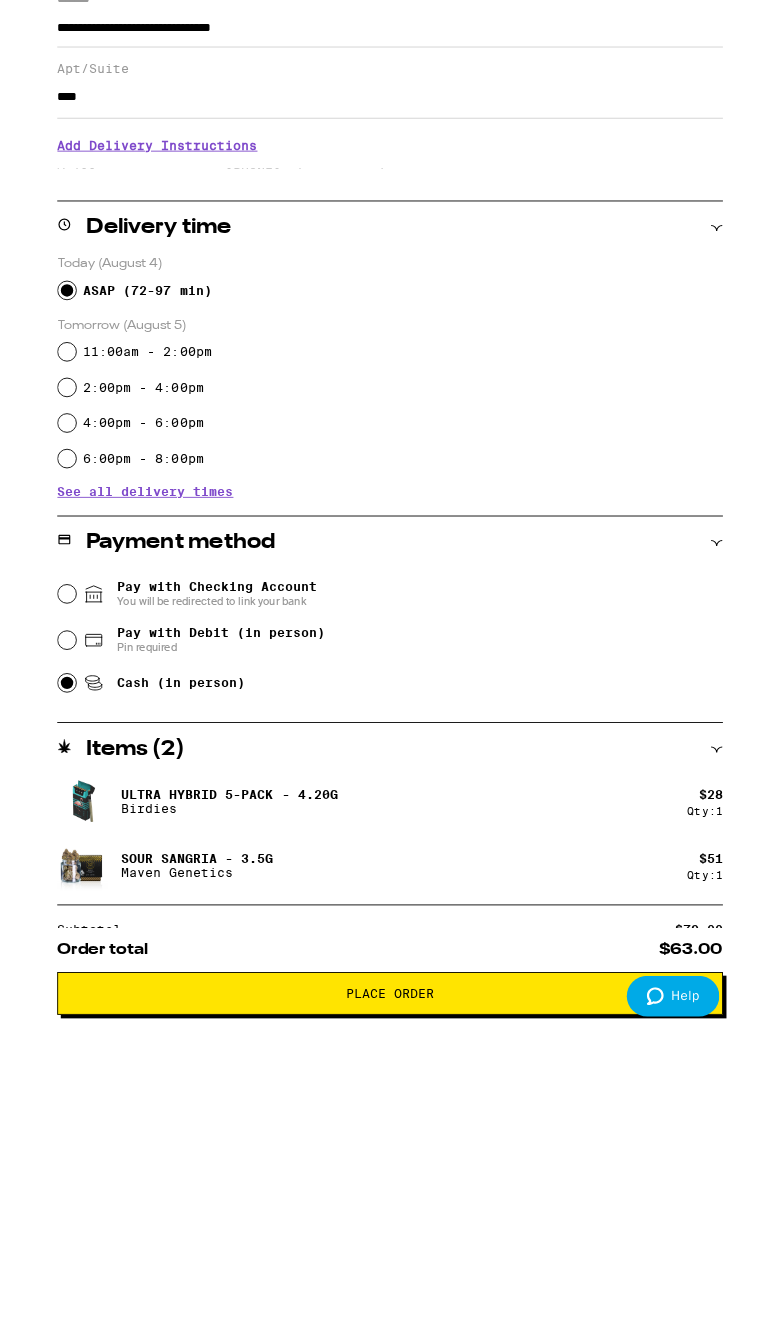 scroll, scrollTop: 407, scrollLeft: 0, axis: vertical 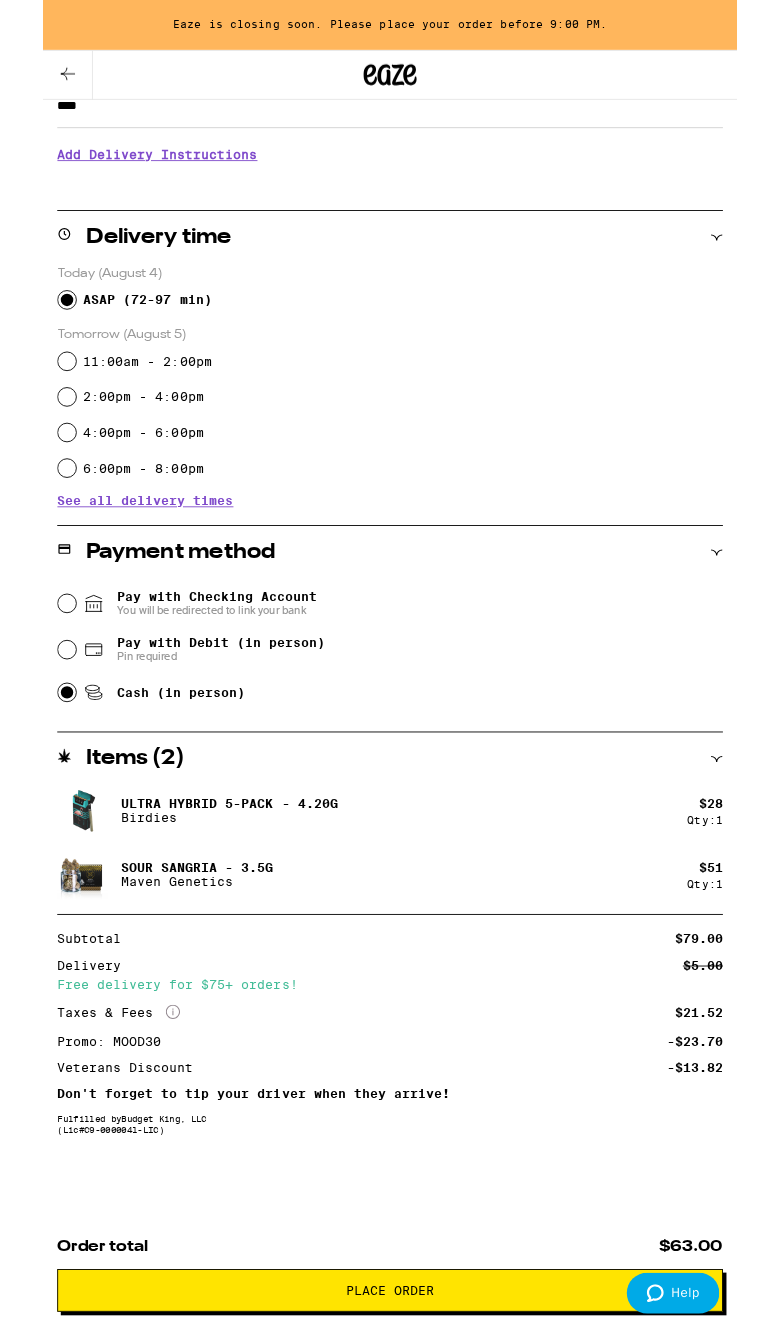 click on "Place Order" at bounding box center [390, 1450] 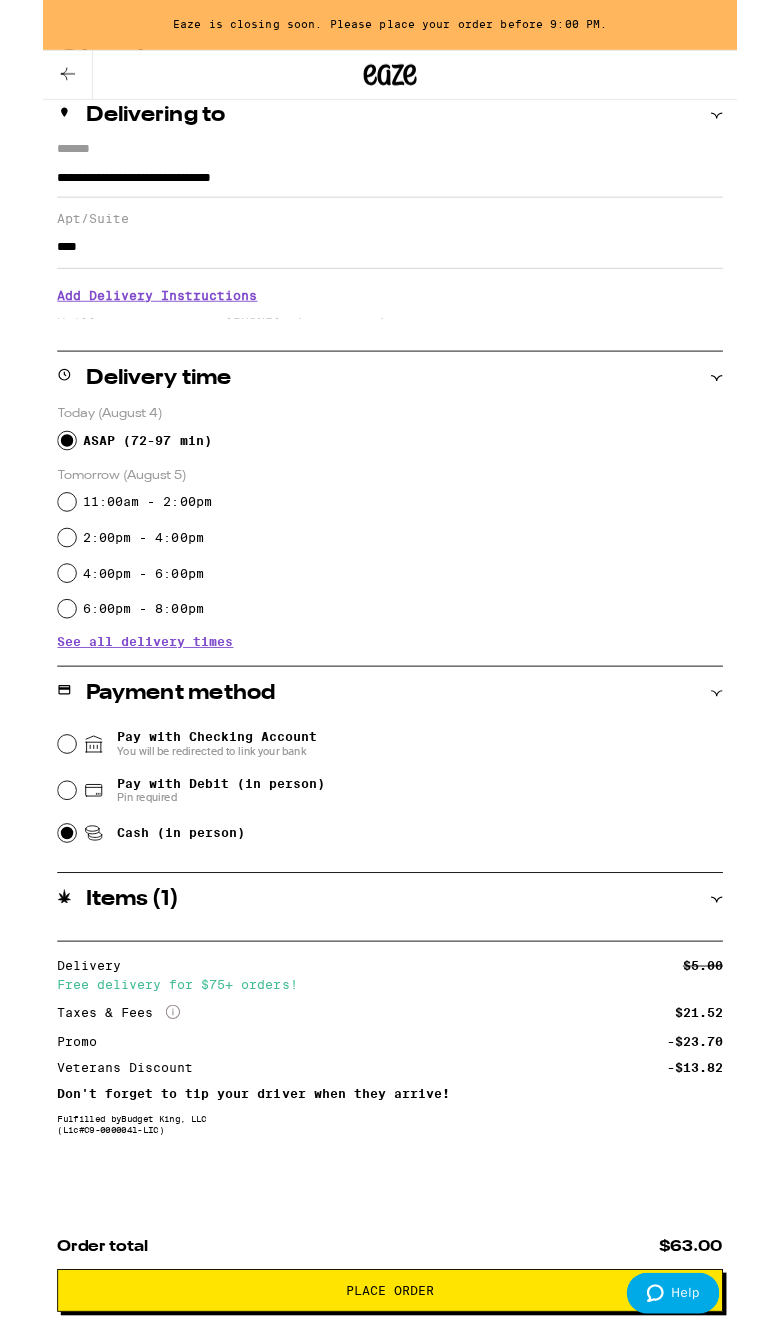 scroll, scrollTop: 0, scrollLeft: 0, axis: both 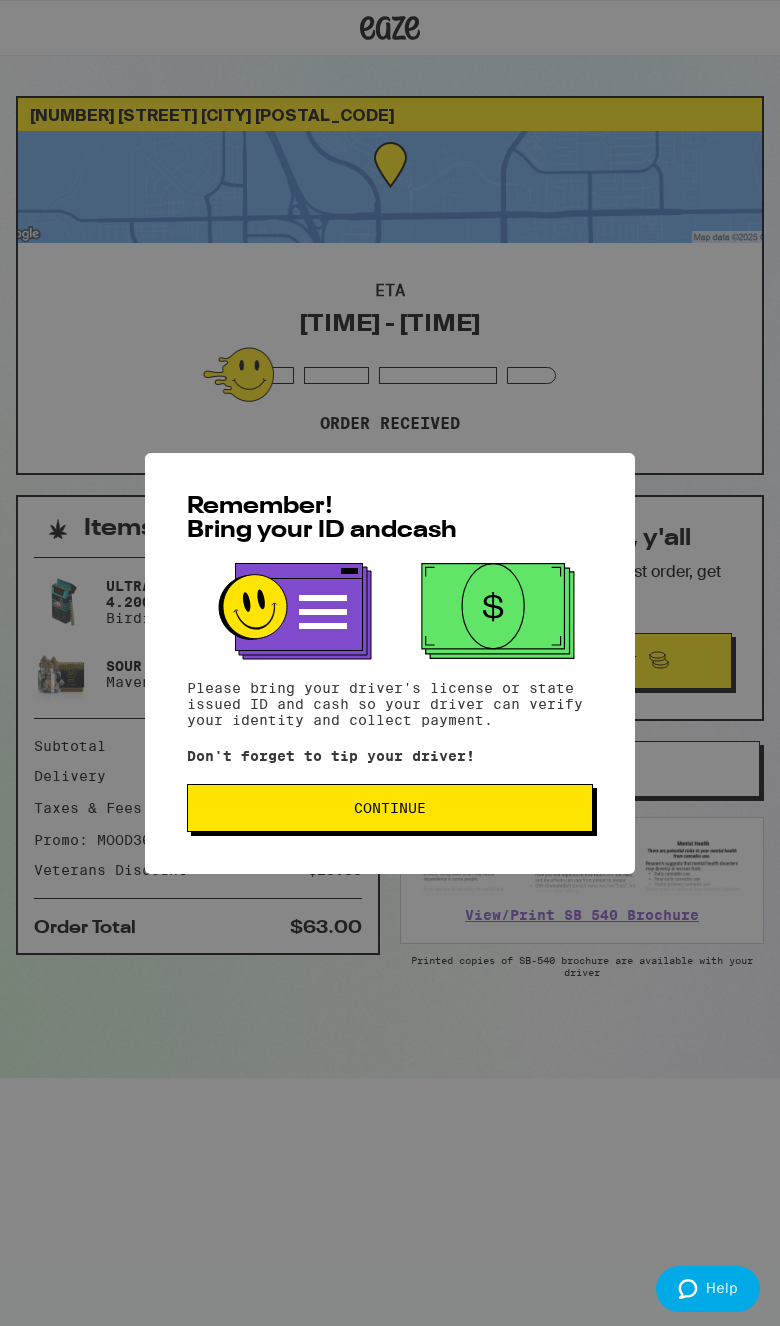 click on "Continue" at bounding box center [390, 808] 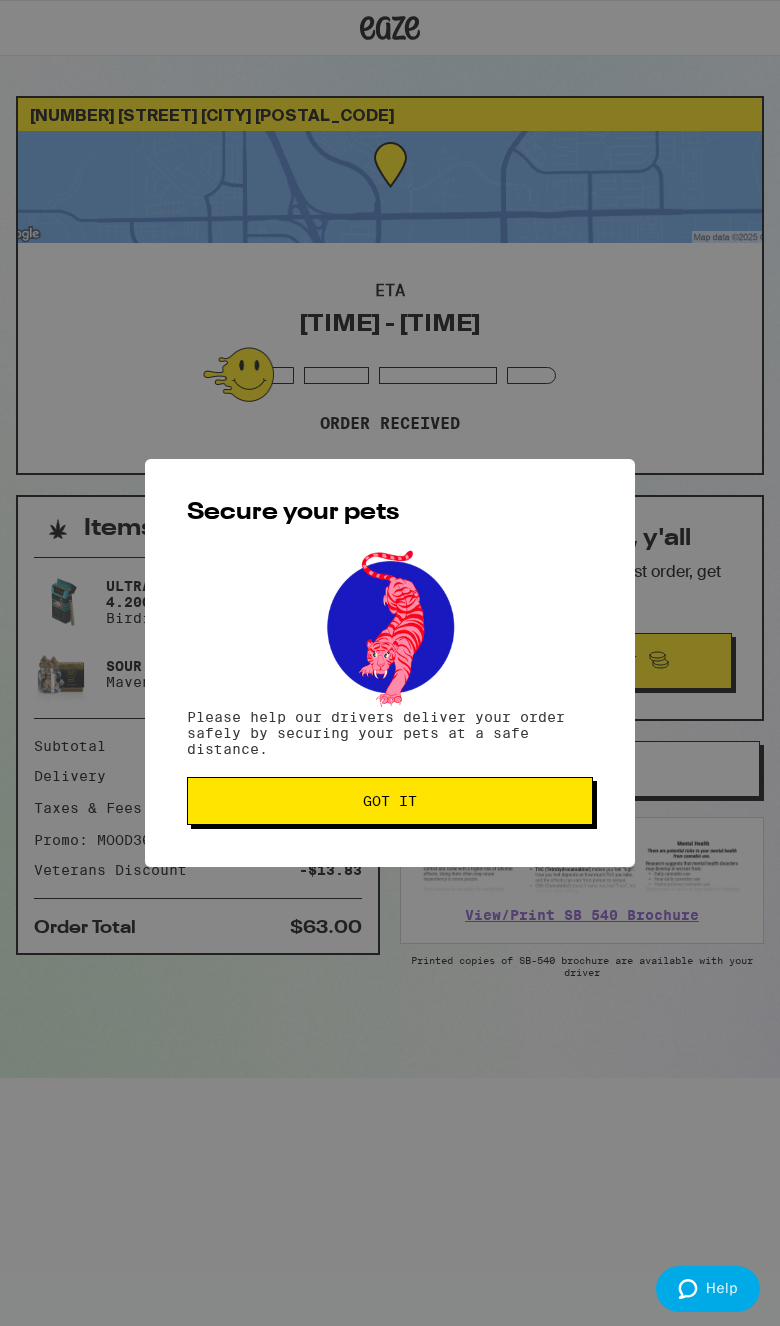 click on "Got it" at bounding box center [390, 801] 